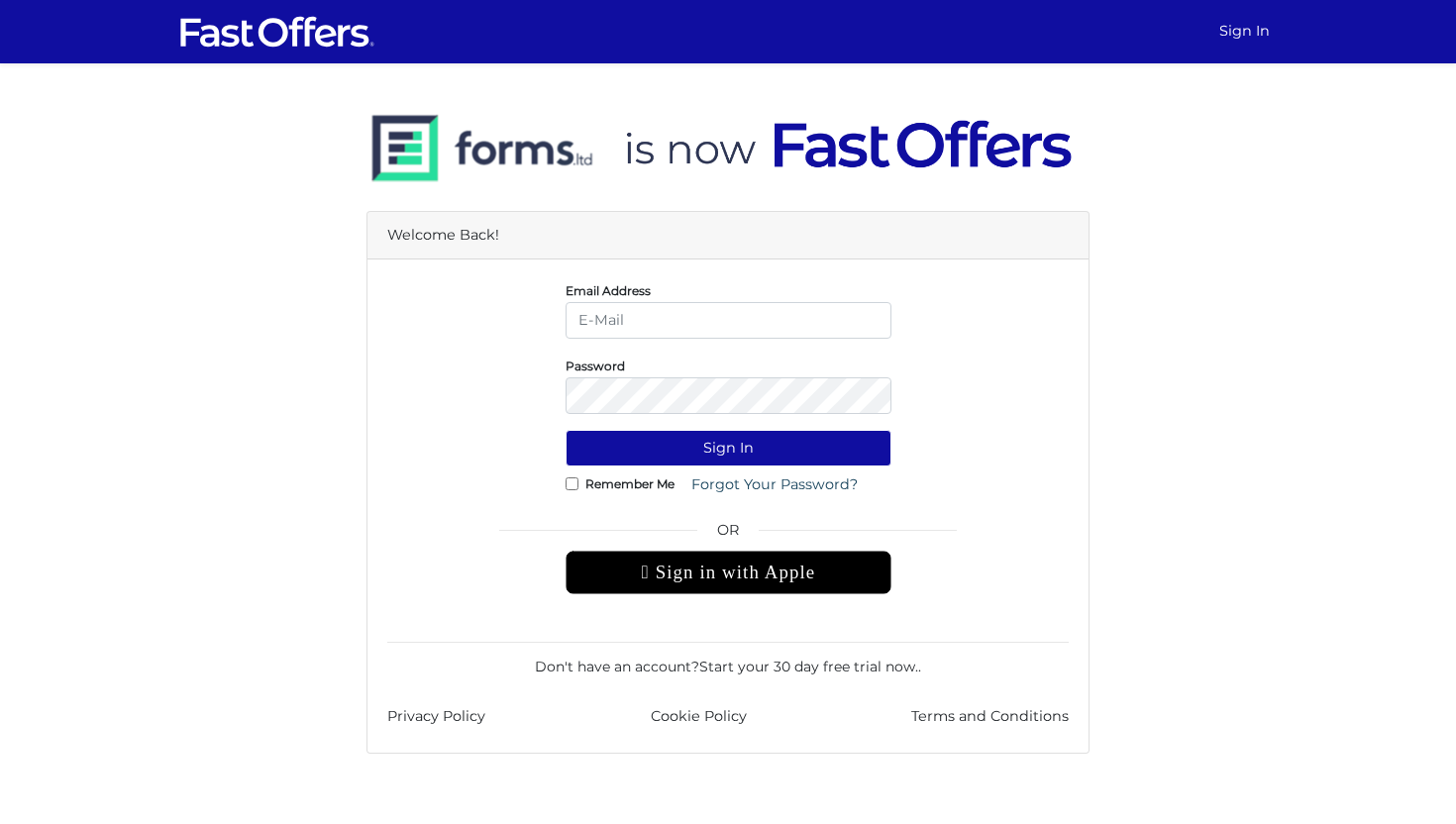 scroll, scrollTop: 0, scrollLeft: 0, axis: both 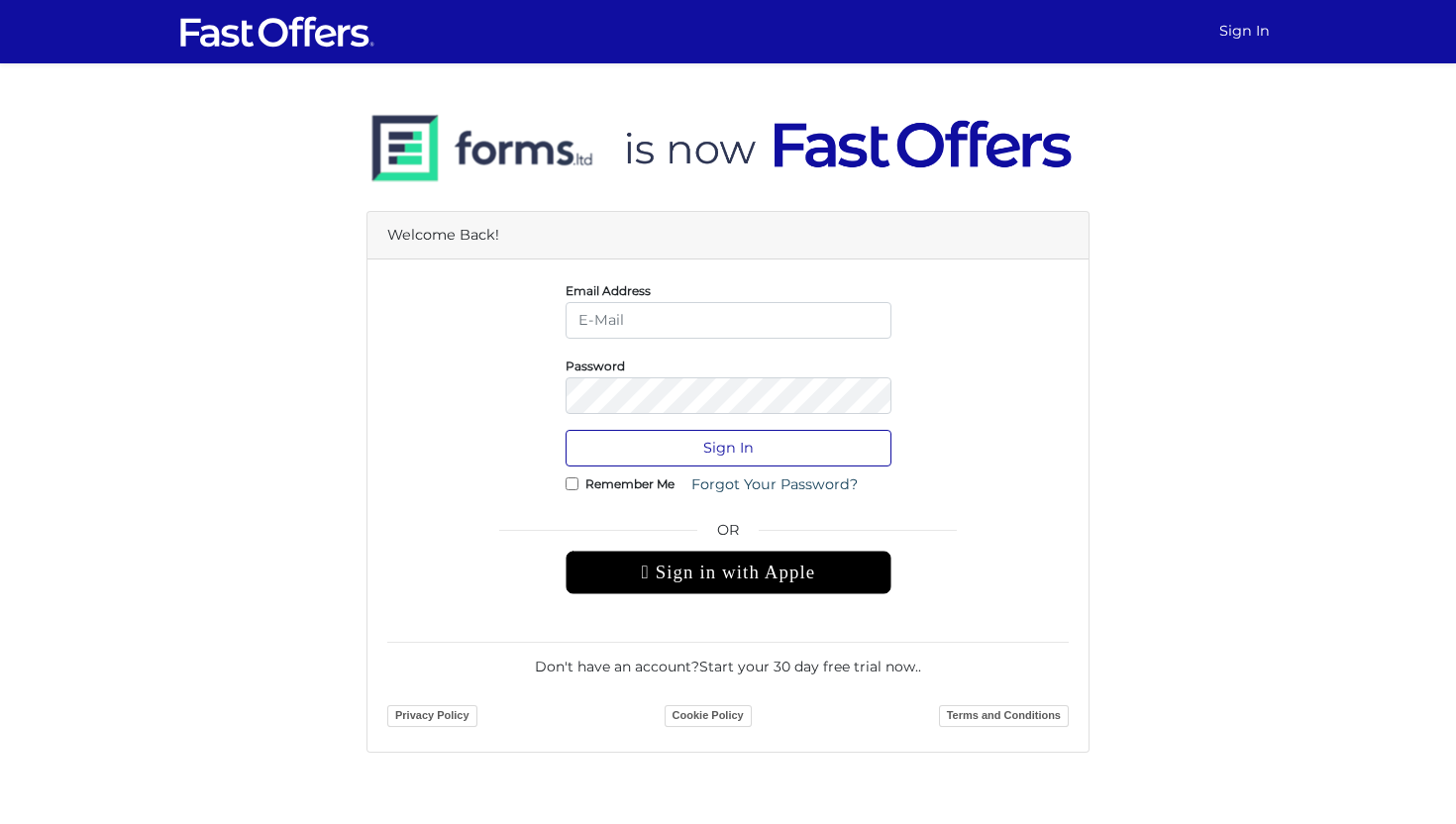 type on "[EMAIL]" 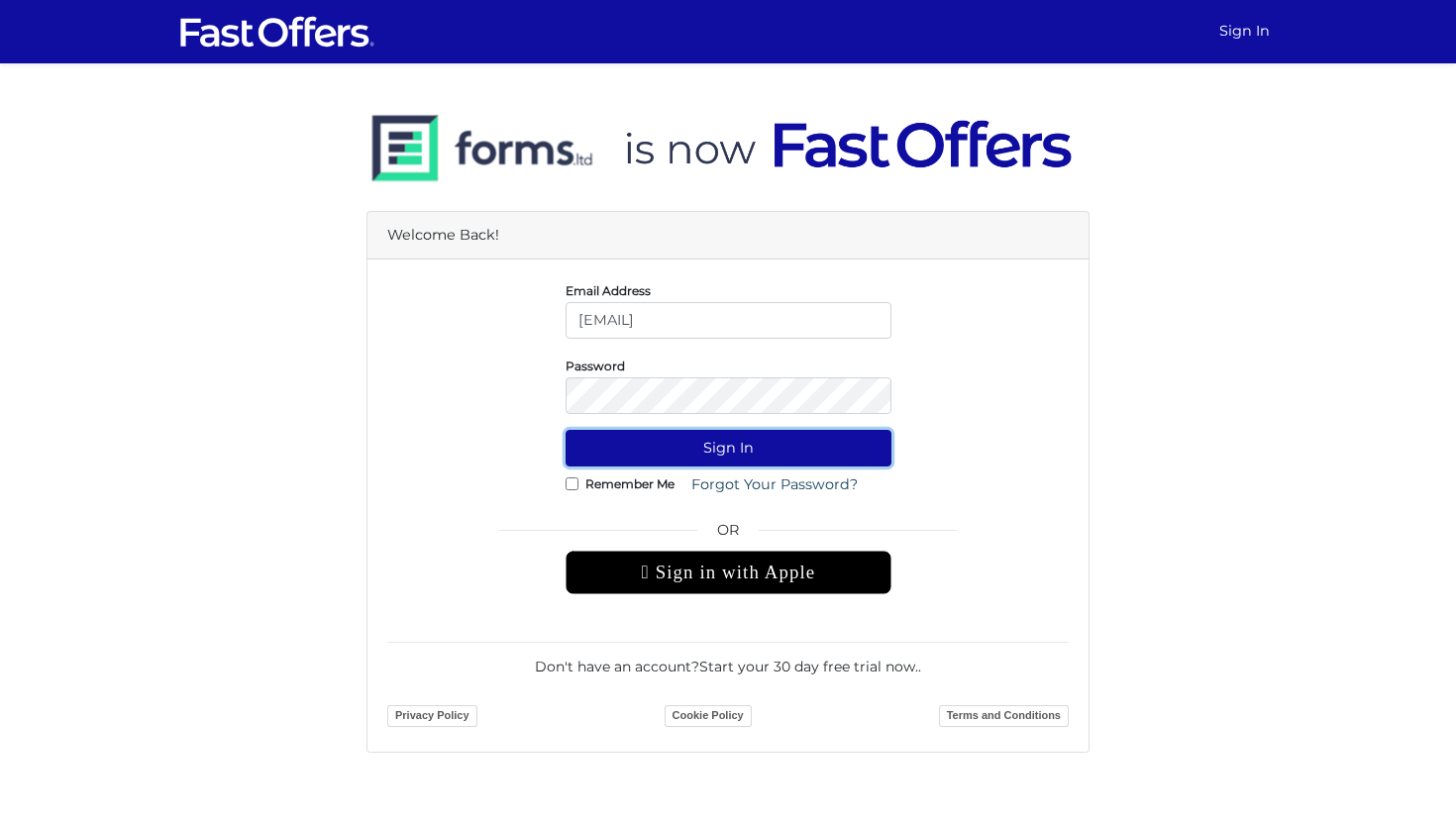 click on "Sign In" at bounding box center (728, 448) 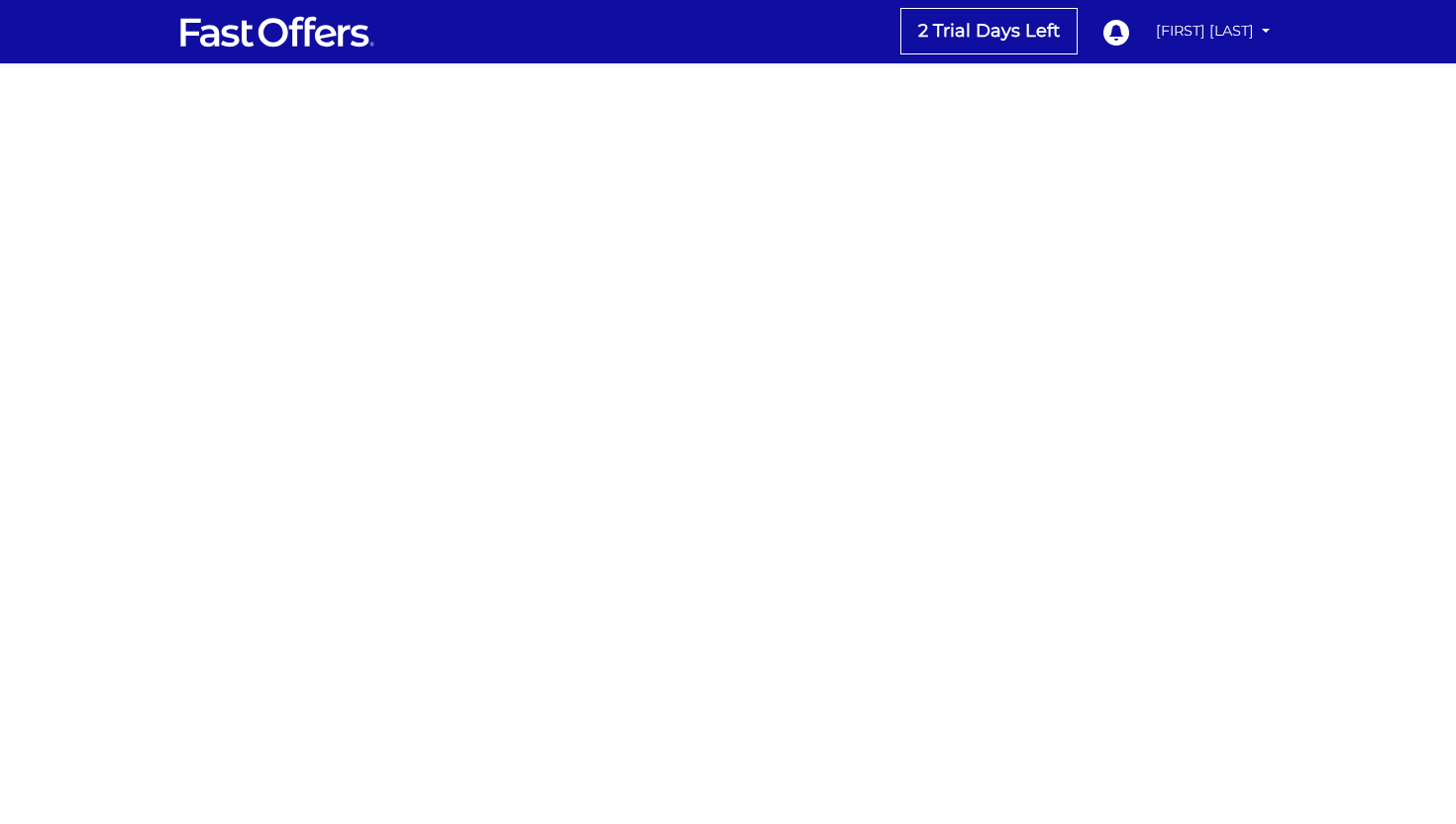 scroll, scrollTop: 0, scrollLeft: 0, axis: both 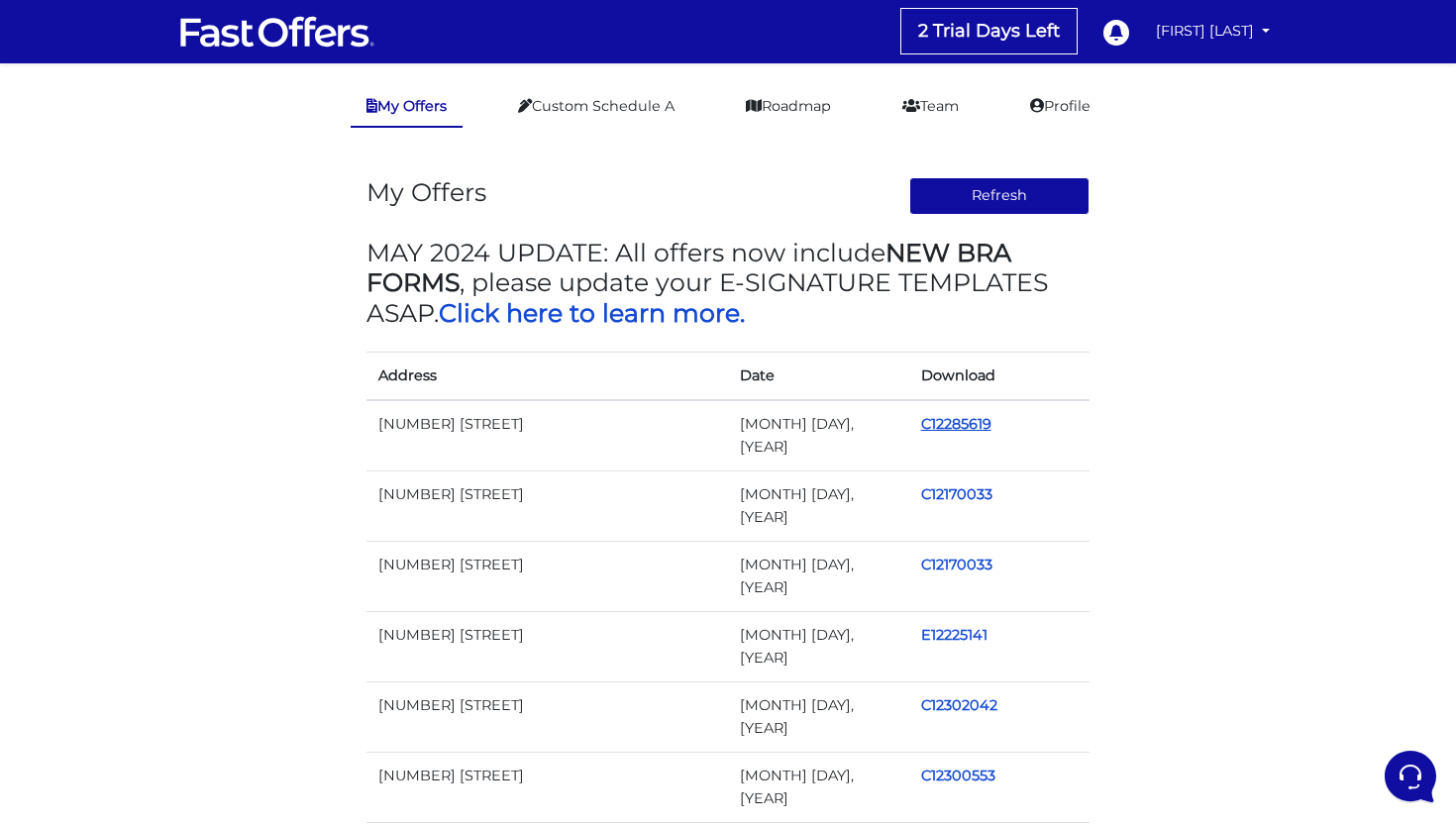 click on "C12285619" at bounding box center (956, 424) 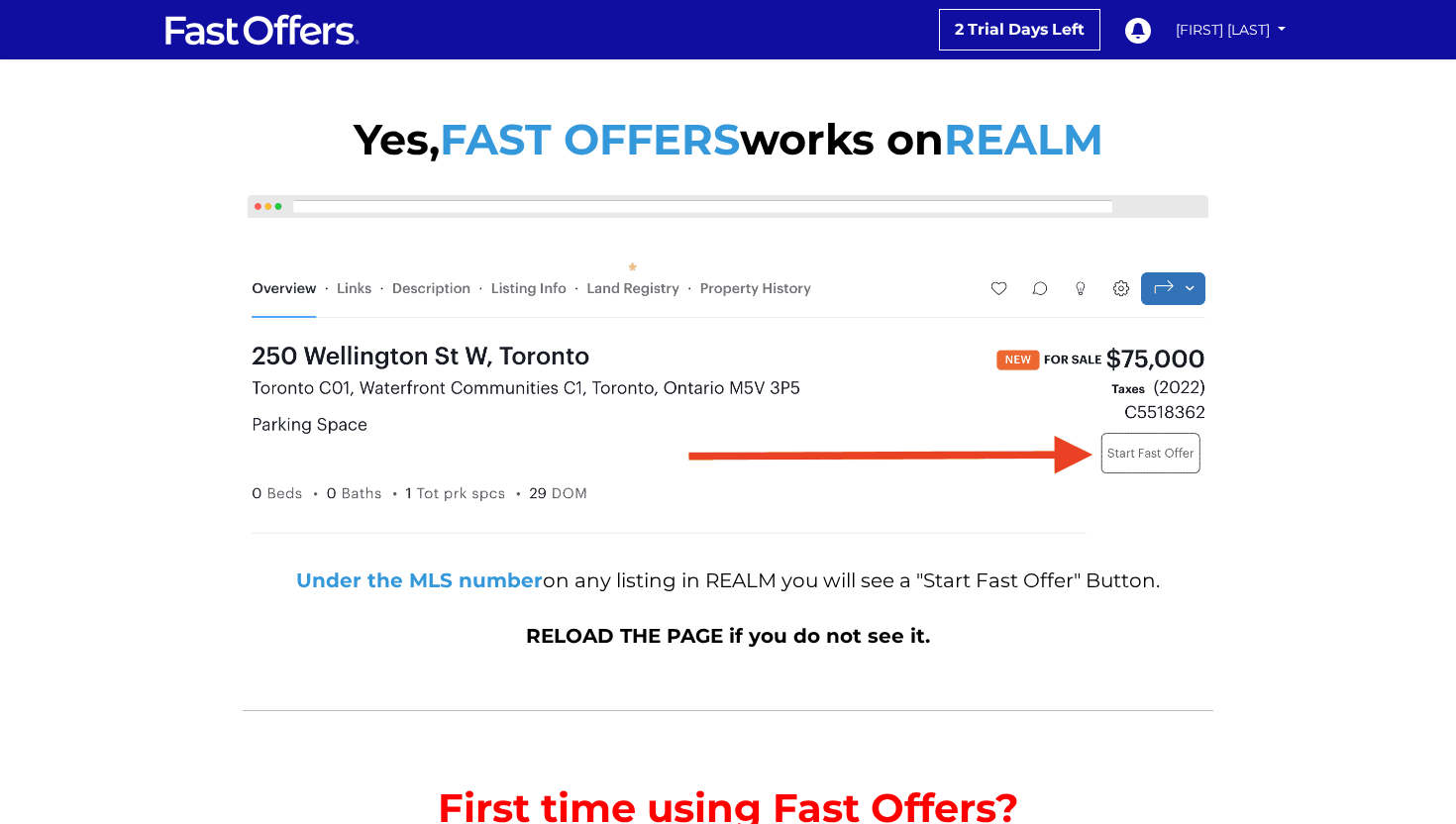 scroll, scrollTop: 0, scrollLeft: 0, axis: both 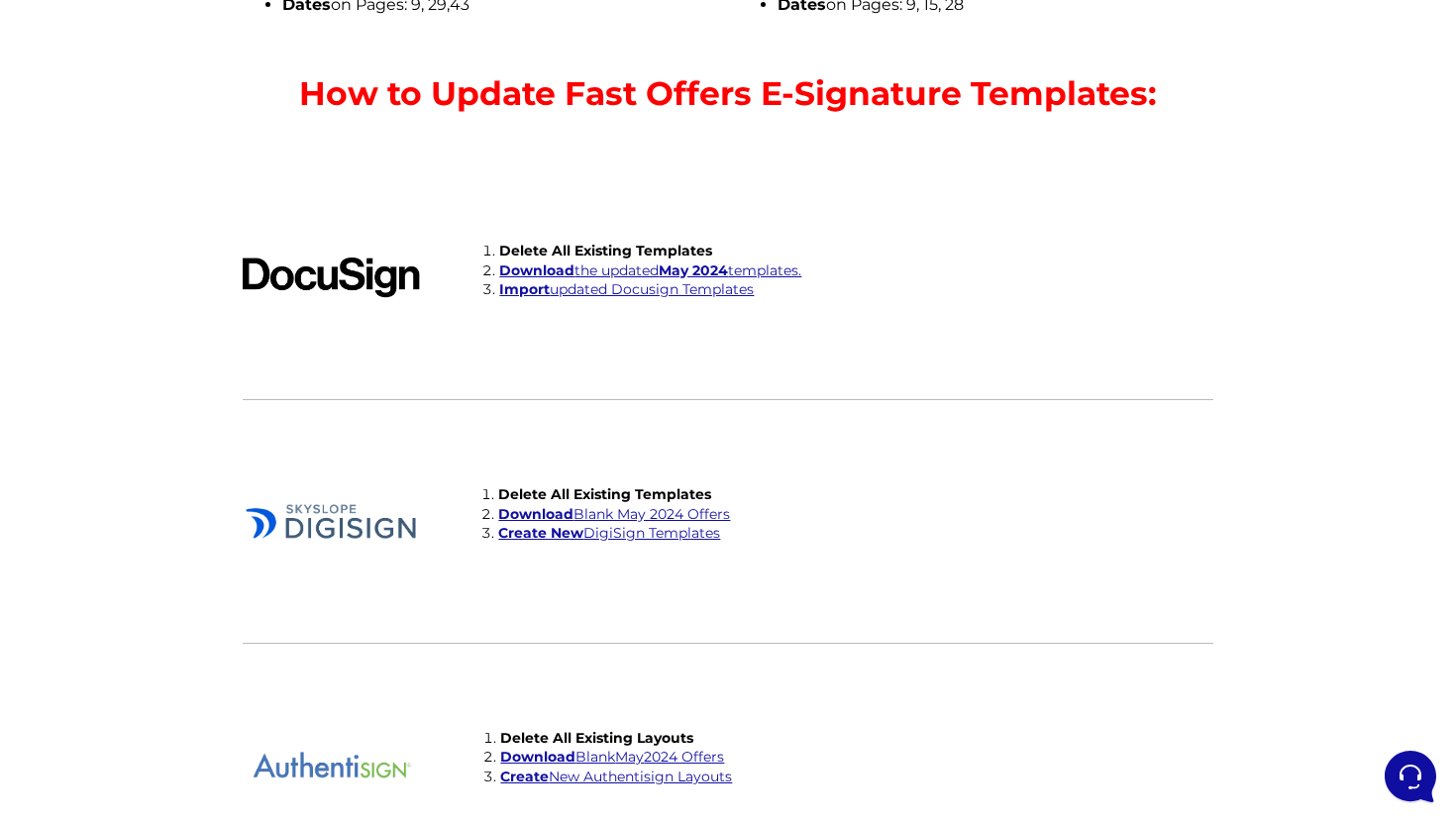 click on "Download  Blank May 2024 Offers" at bounding box center (614, 514) 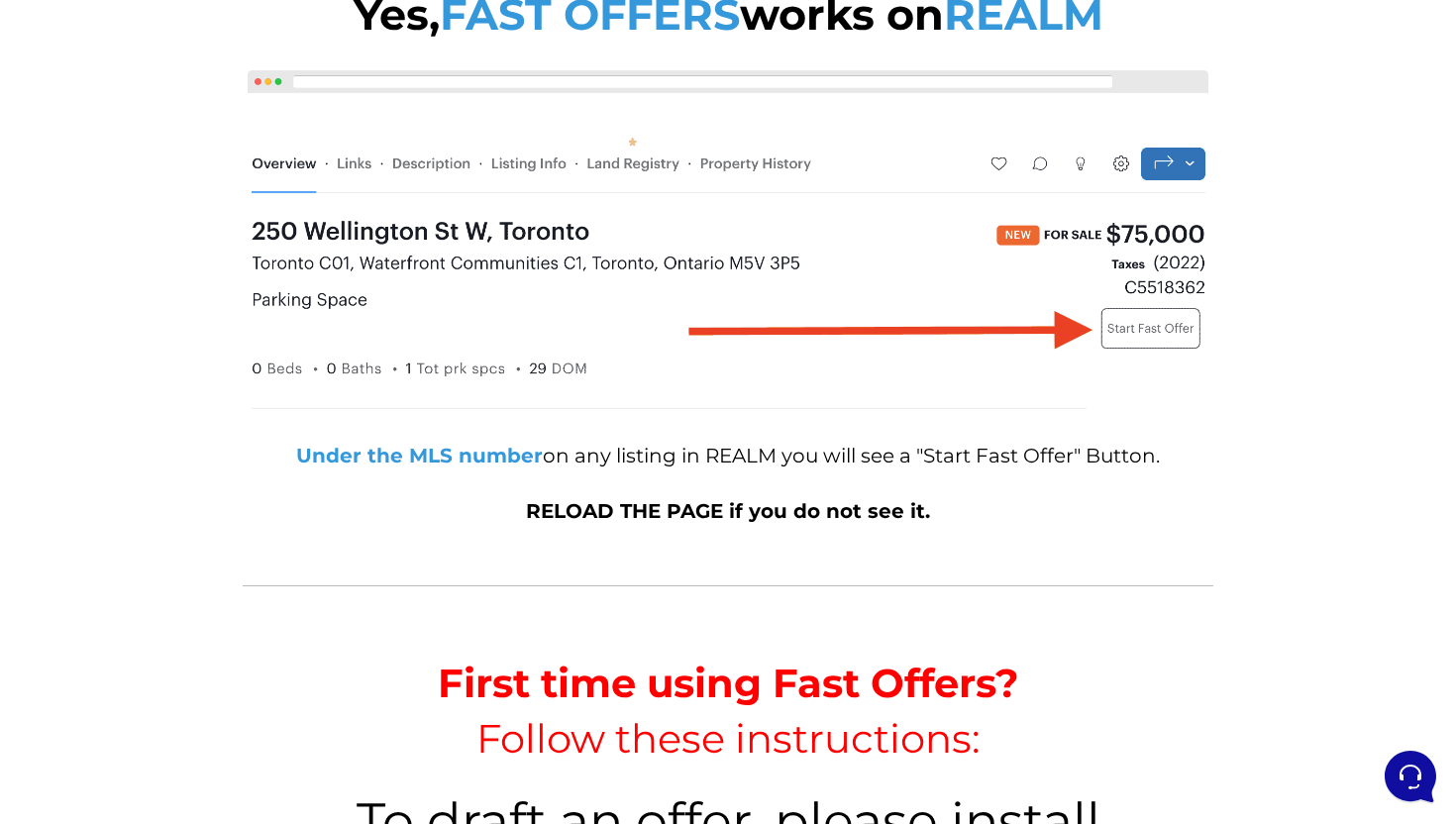 scroll, scrollTop: 0, scrollLeft: 0, axis: both 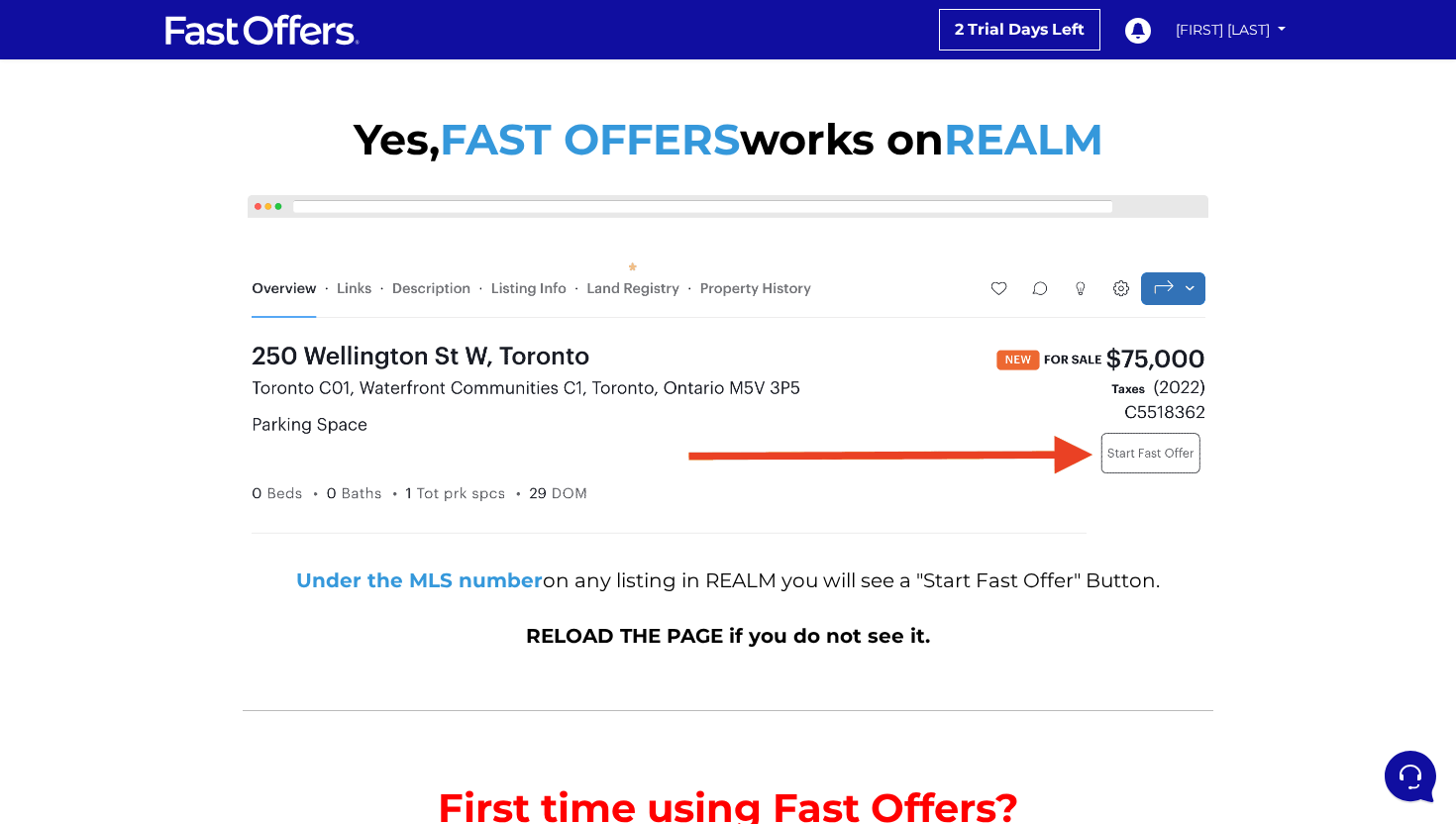 click at bounding box center [728, 368] 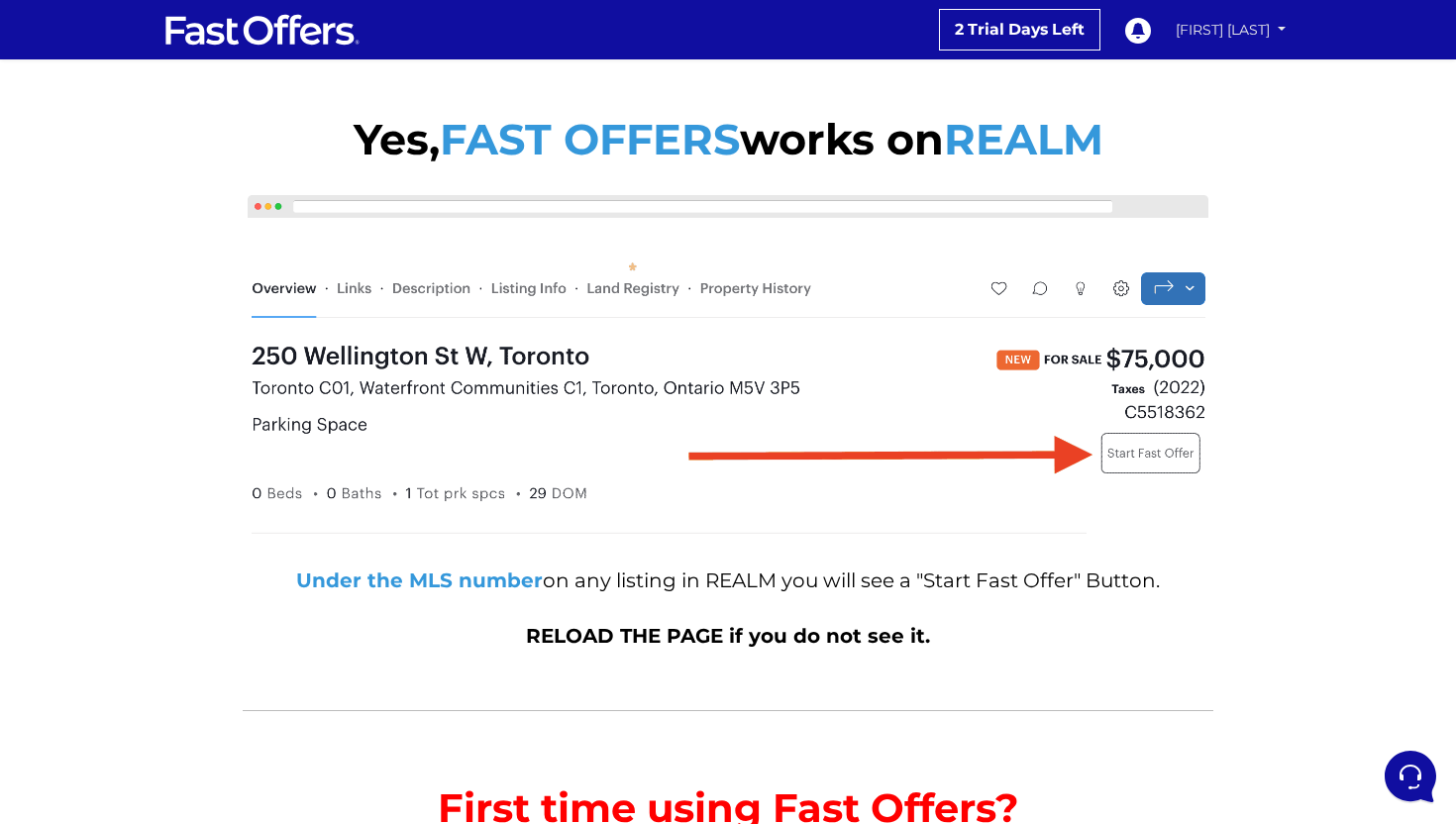 click on "[FIRST] [LAST]" at bounding box center [1230, 30] 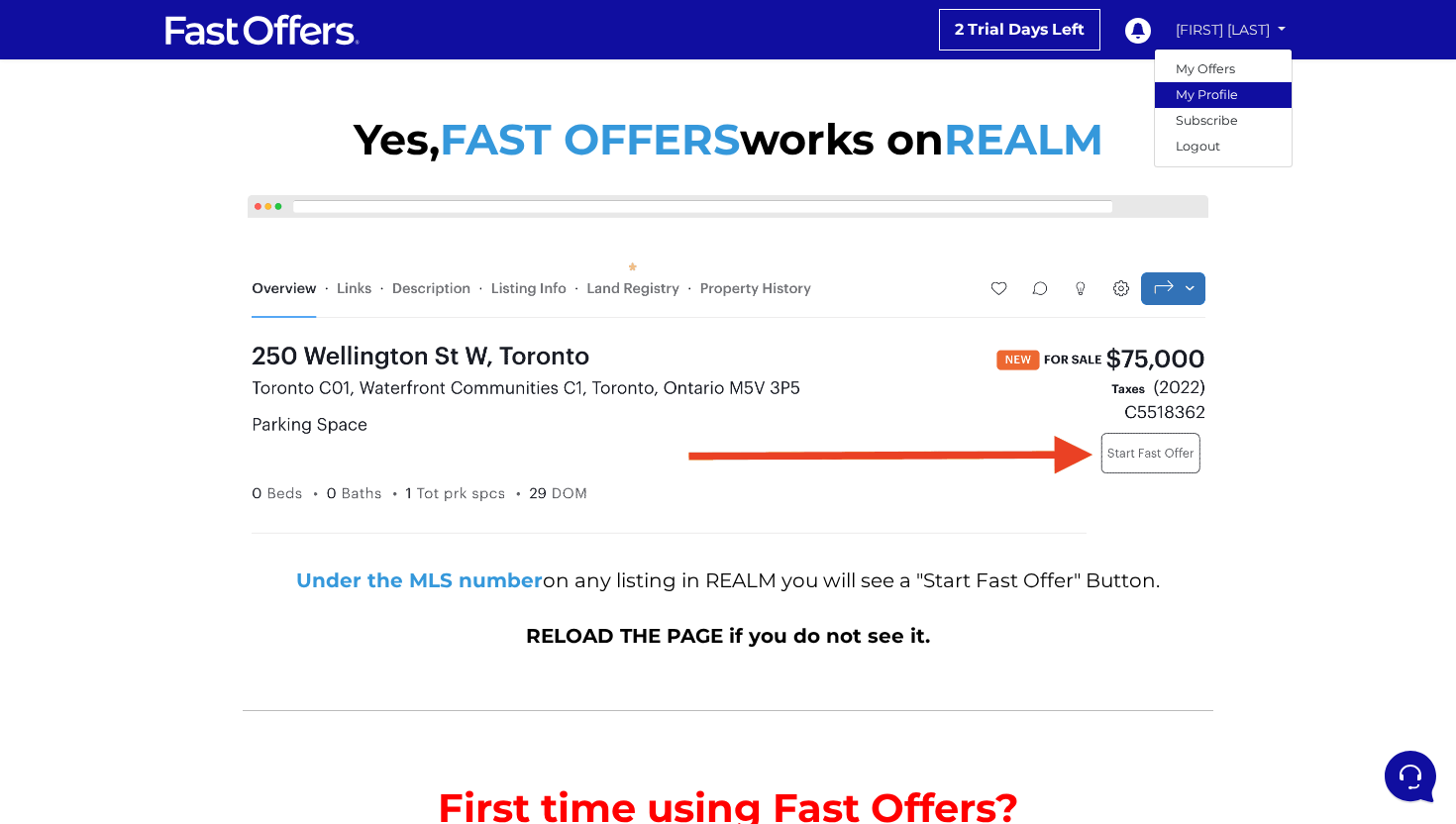 click on "My Profile" at bounding box center [1223, 95] 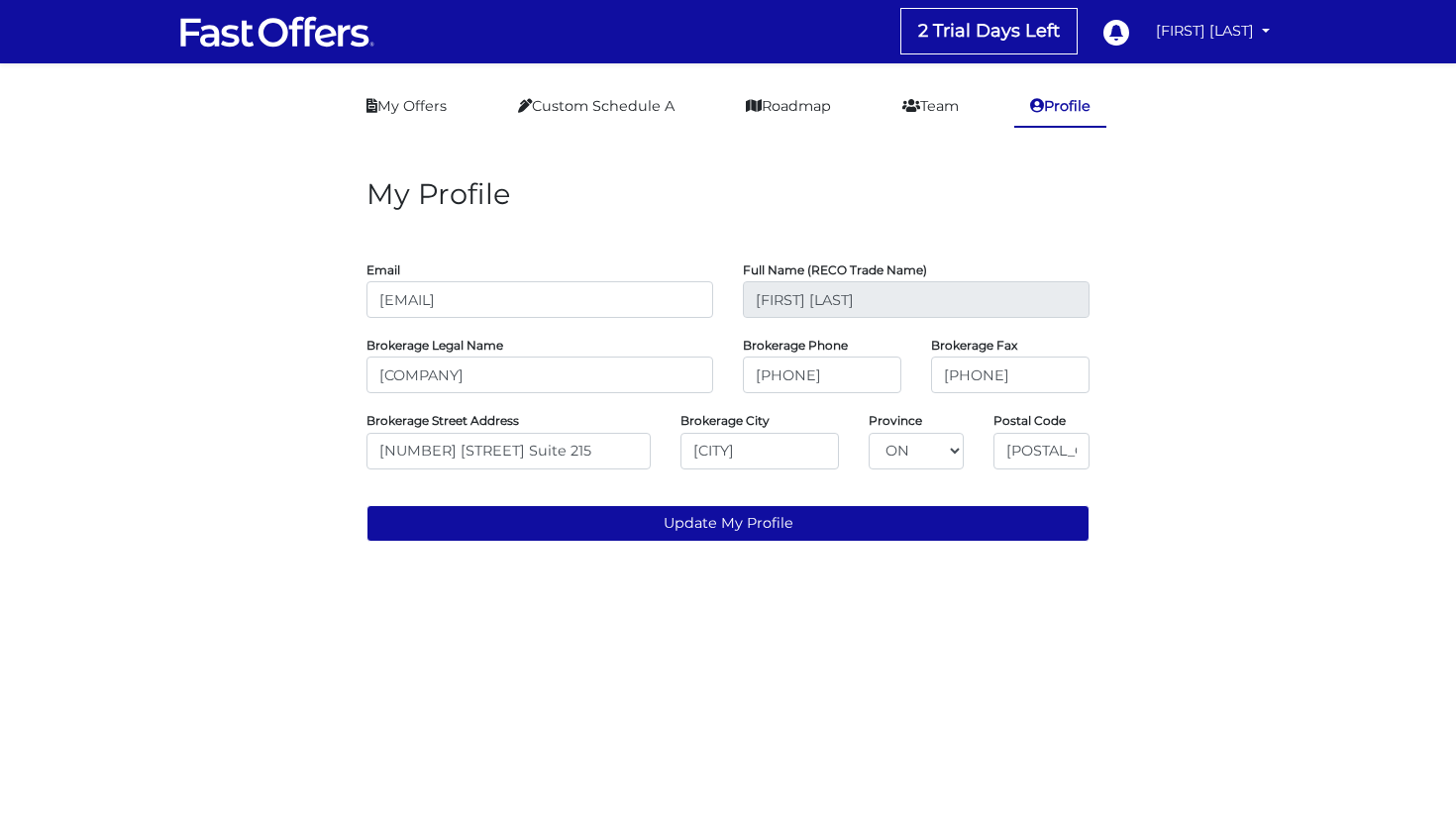 scroll, scrollTop: 0, scrollLeft: 0, axis: both 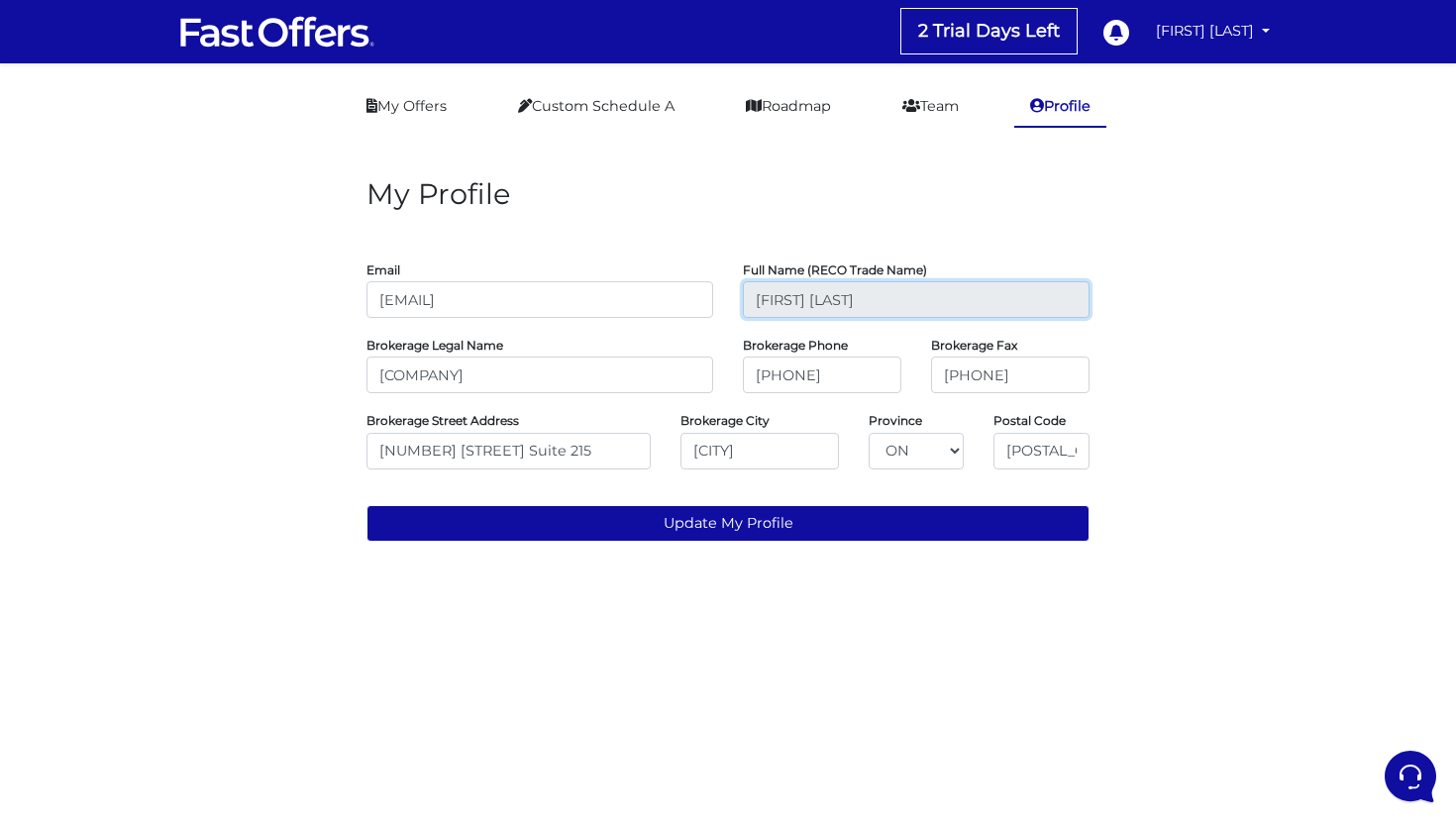 click on "[FIRST] [LAST]" at bounding box center (916, 299) 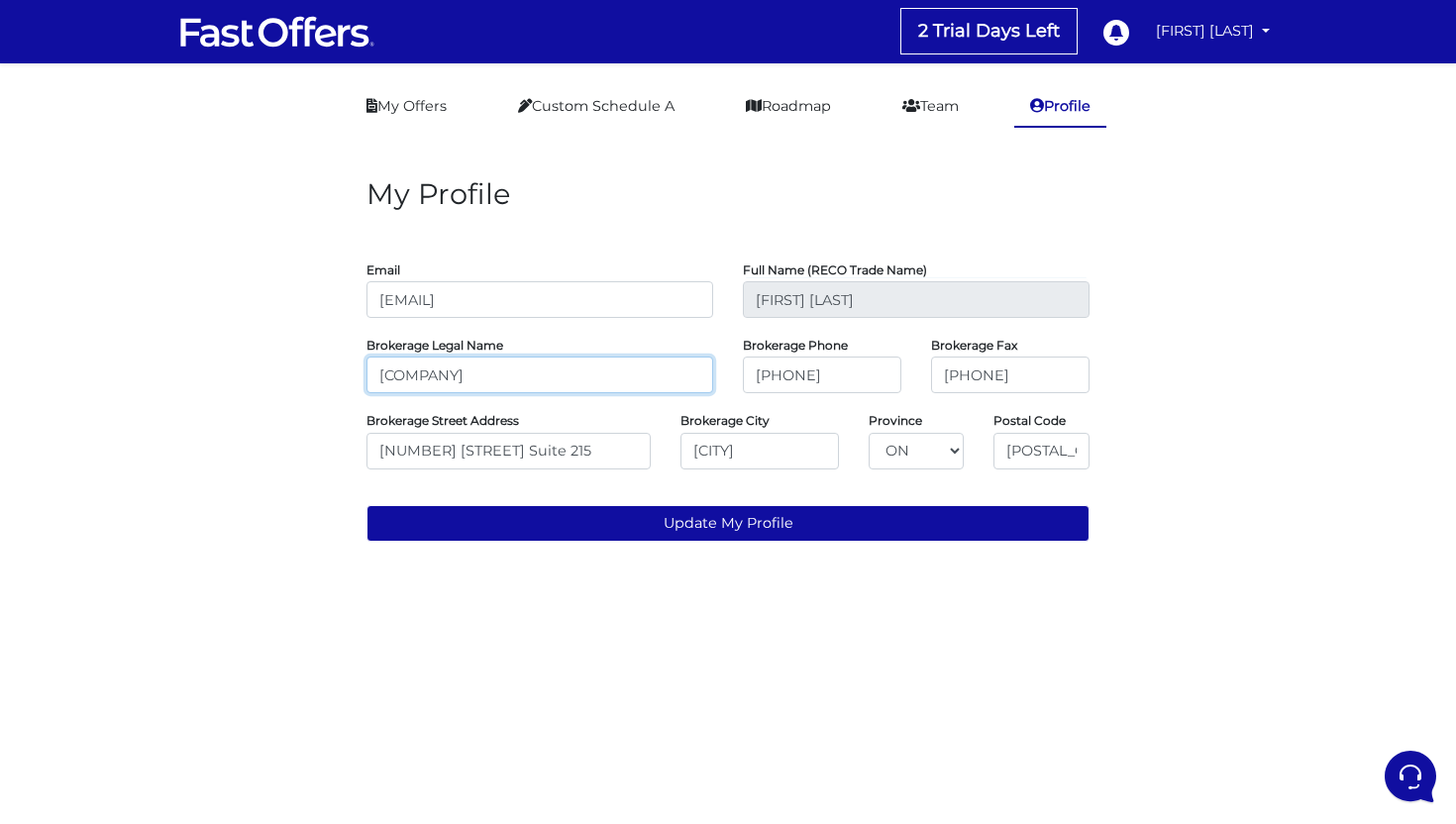 click on "Toronto Lofts Realty Corp" at bounding box center (540, 374) 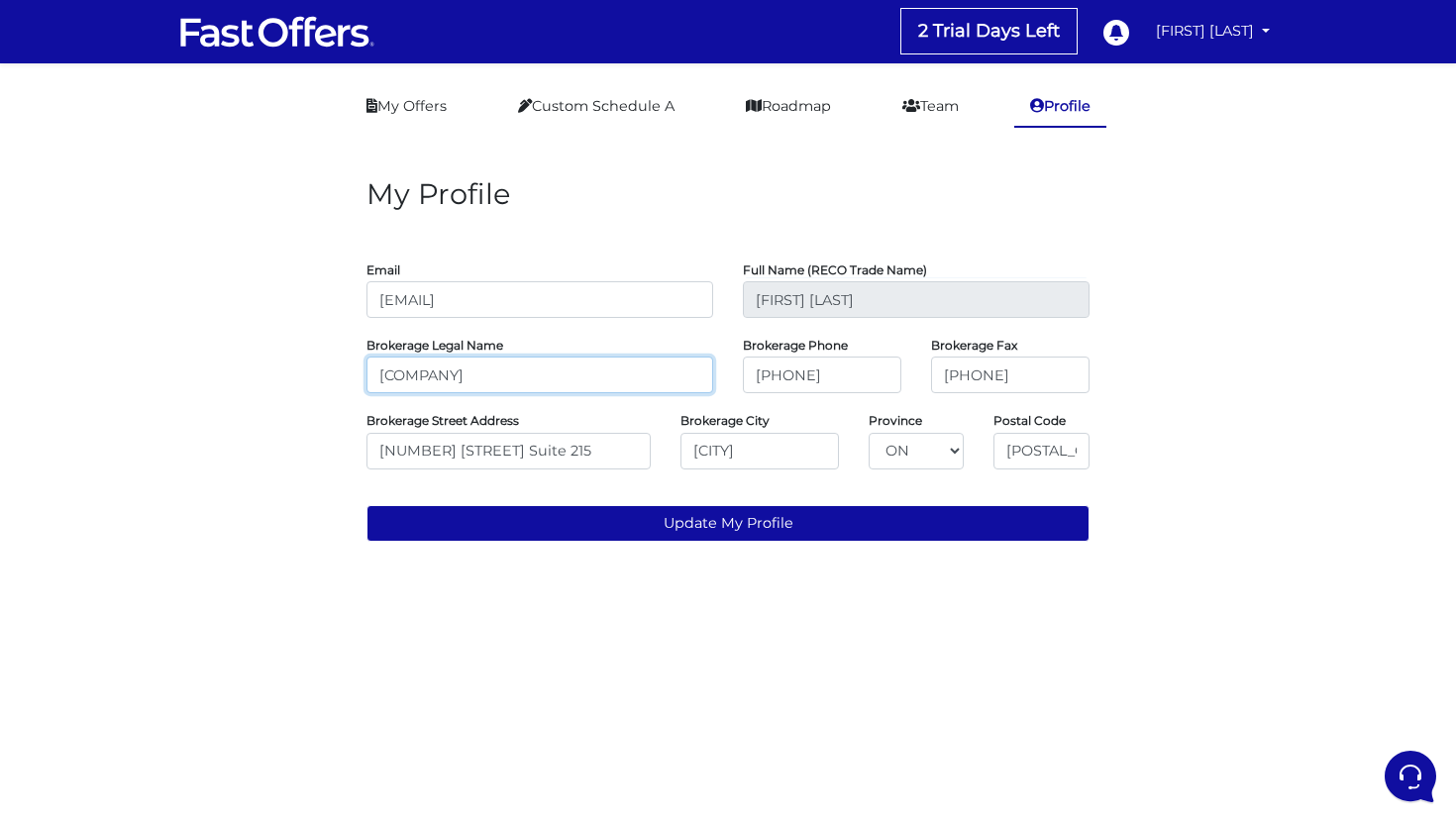 drag, startPoint x: 596, startPoint y: 372, endPoint x: 347, endPoint y: 355, distance: 249.57965 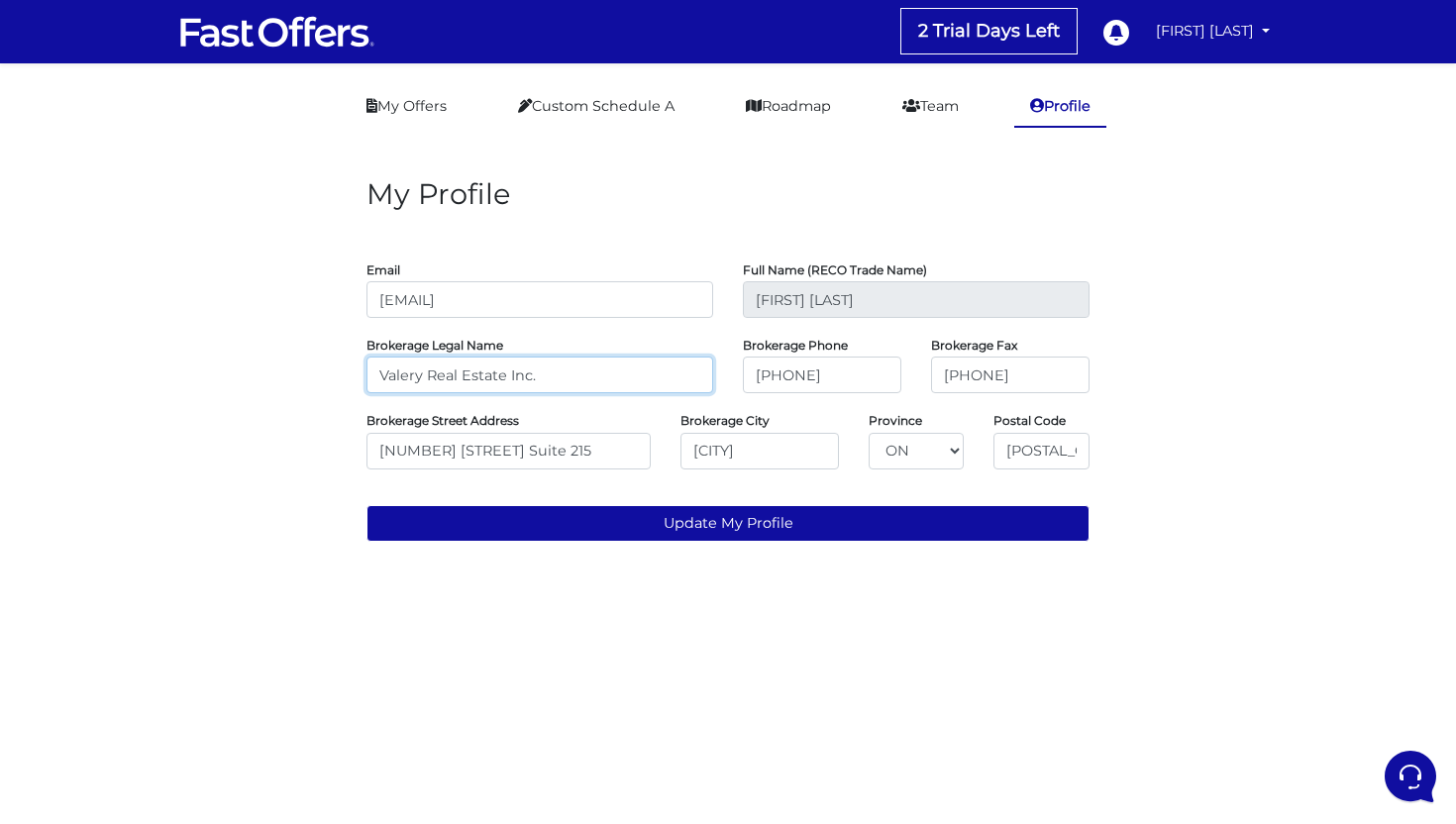 type on "Valery Real Estate Inc." 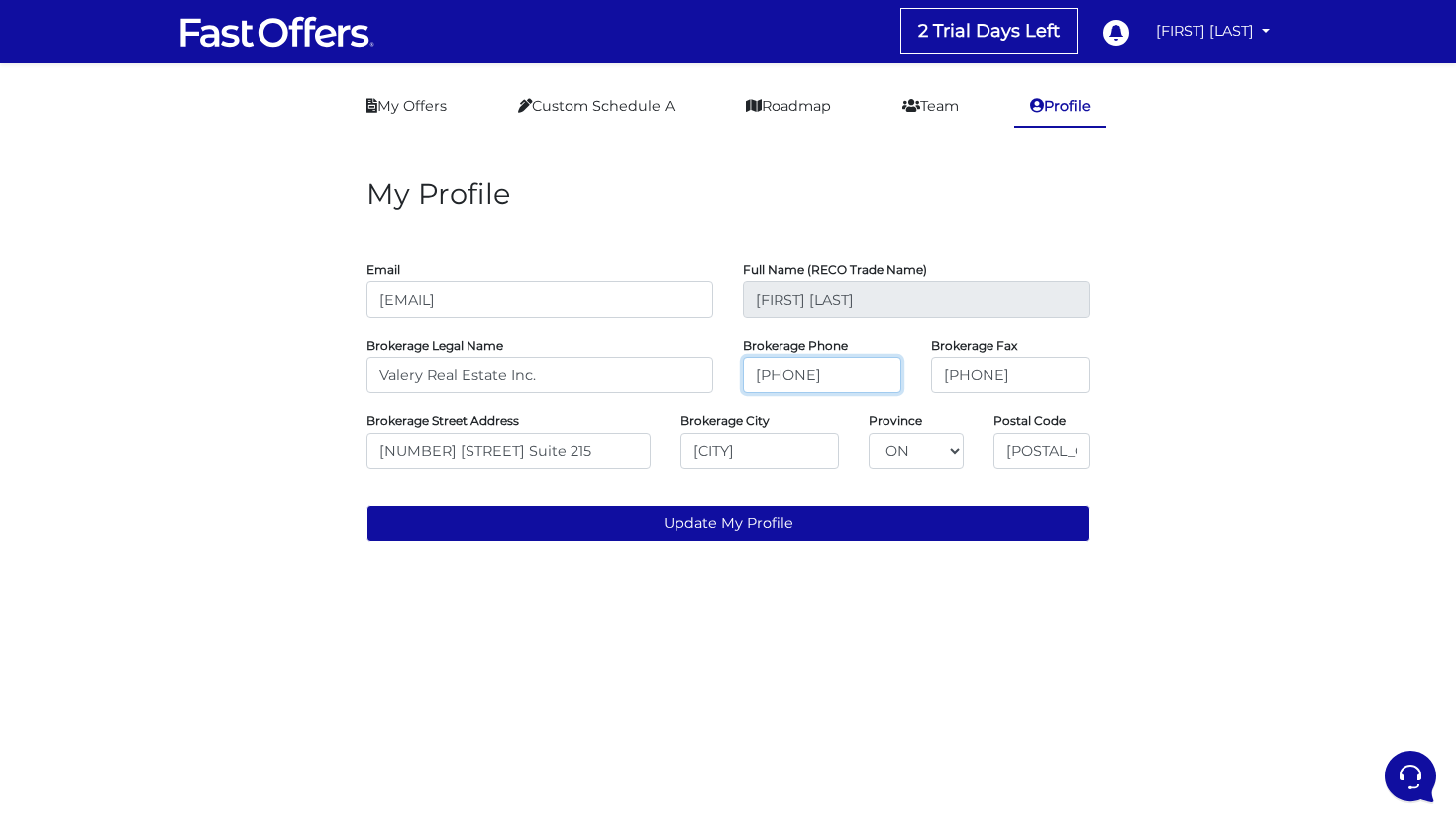 drag, startPoint x: 872, startPoint y: 379, endPoint x: 653, endPoint y: 366, distance: 219.38551 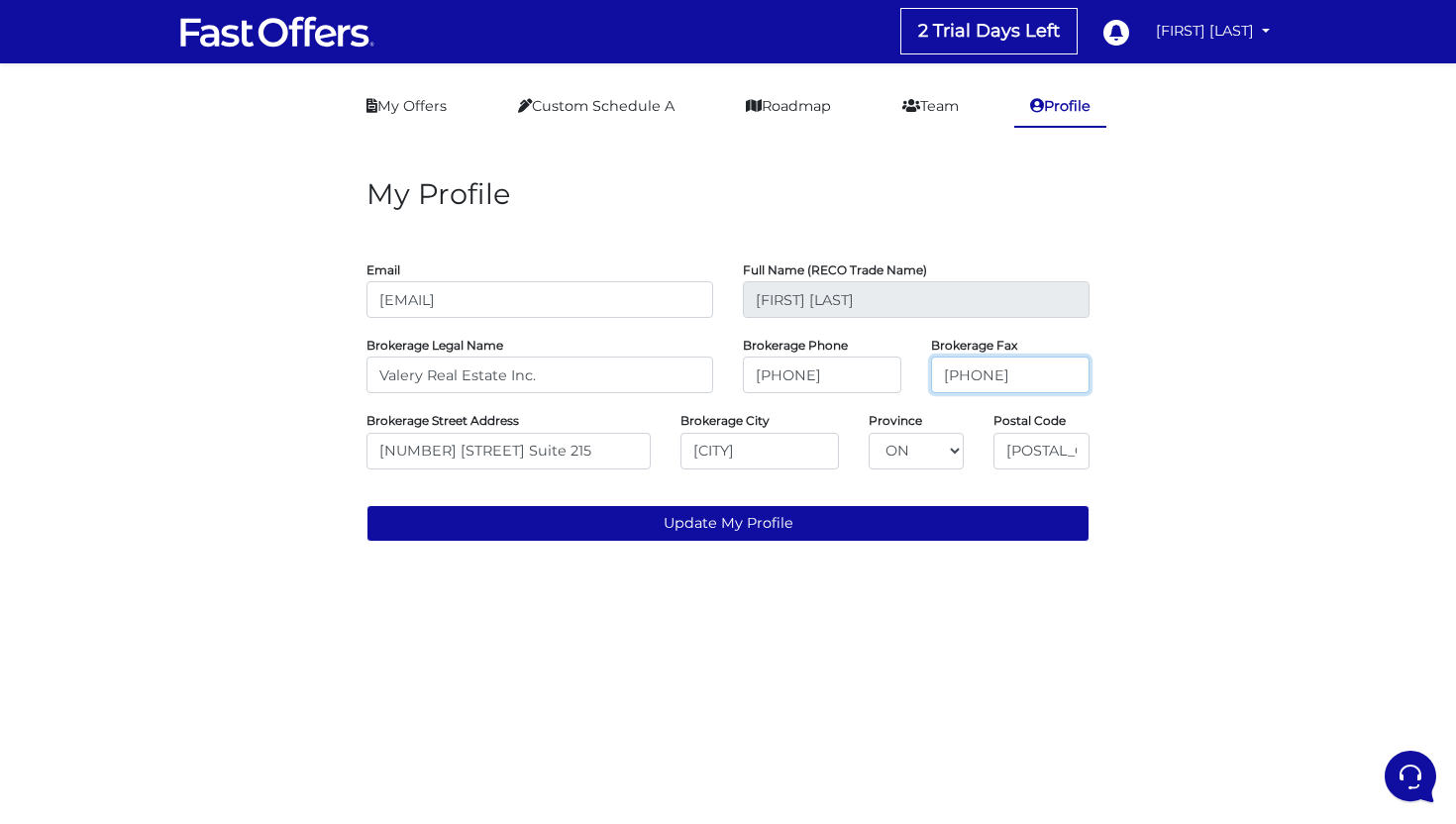 drag, startPoint x: 1053, startPoint y: 378, endPoint x: 876, endPoint y: 349, distance: 179.35997 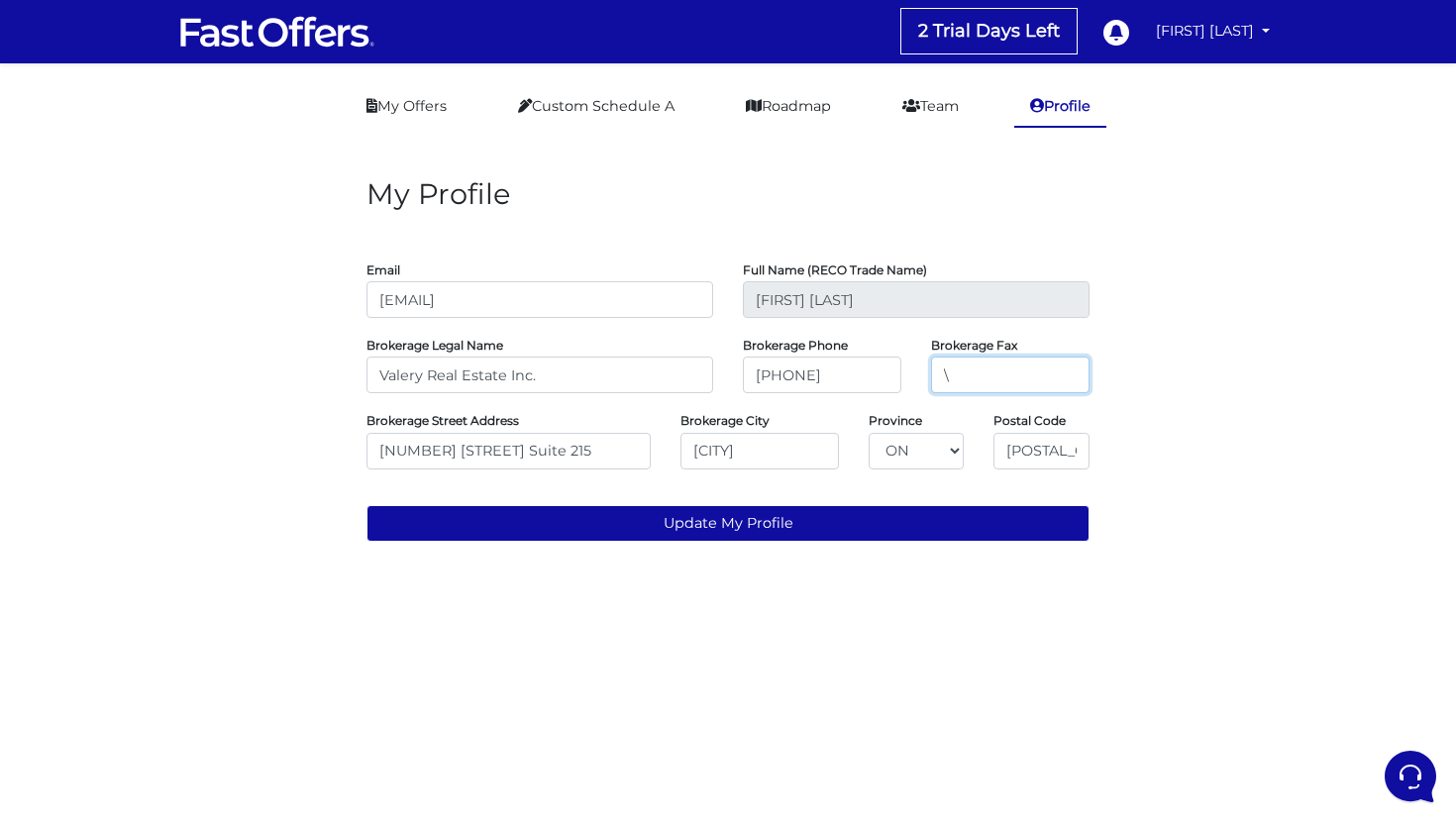type on "\" 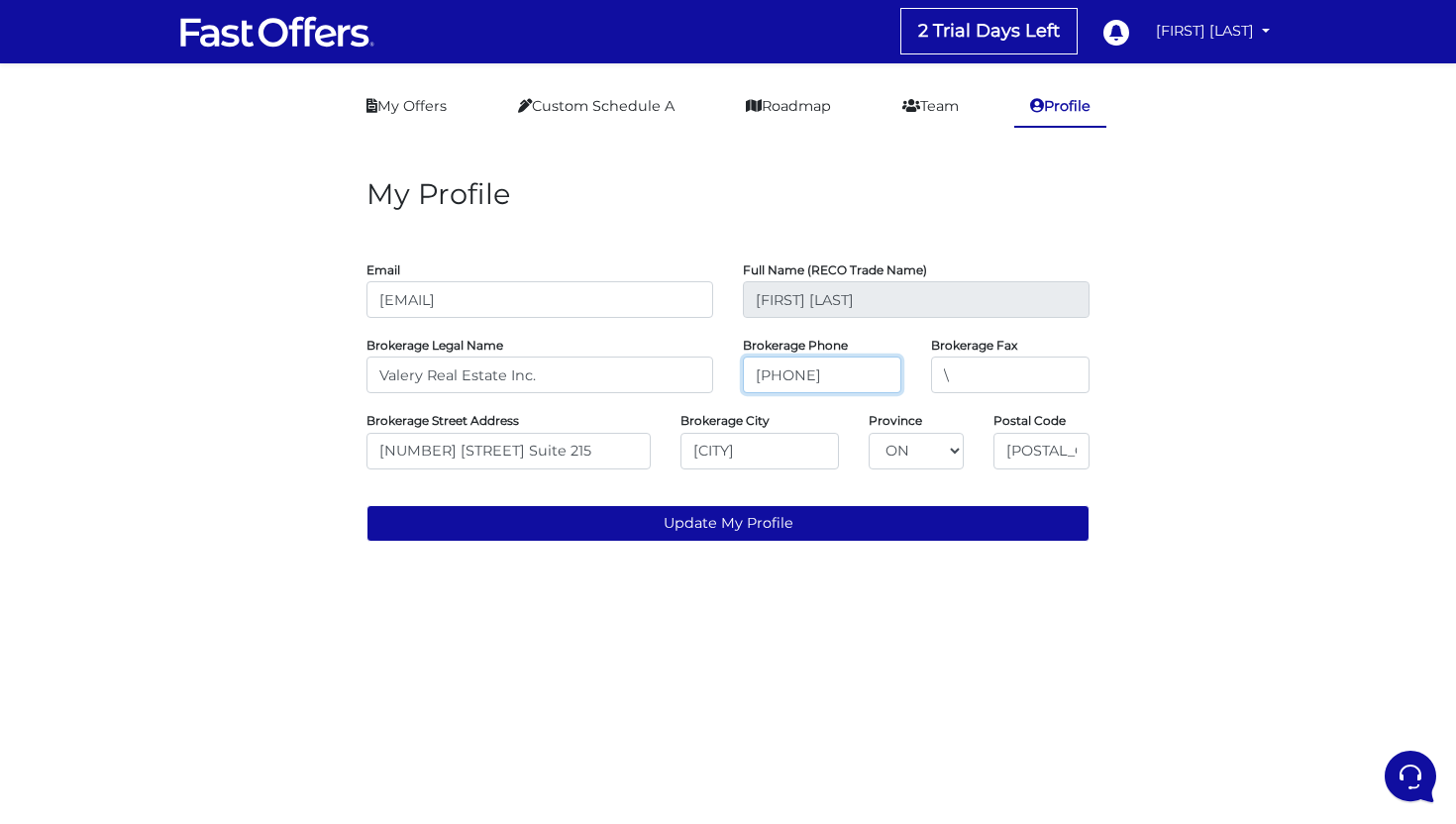 drag, startPoint x: 859, startPoint y: 375, endPoint x: 655, endPoint y: 356, distance: 204.8829 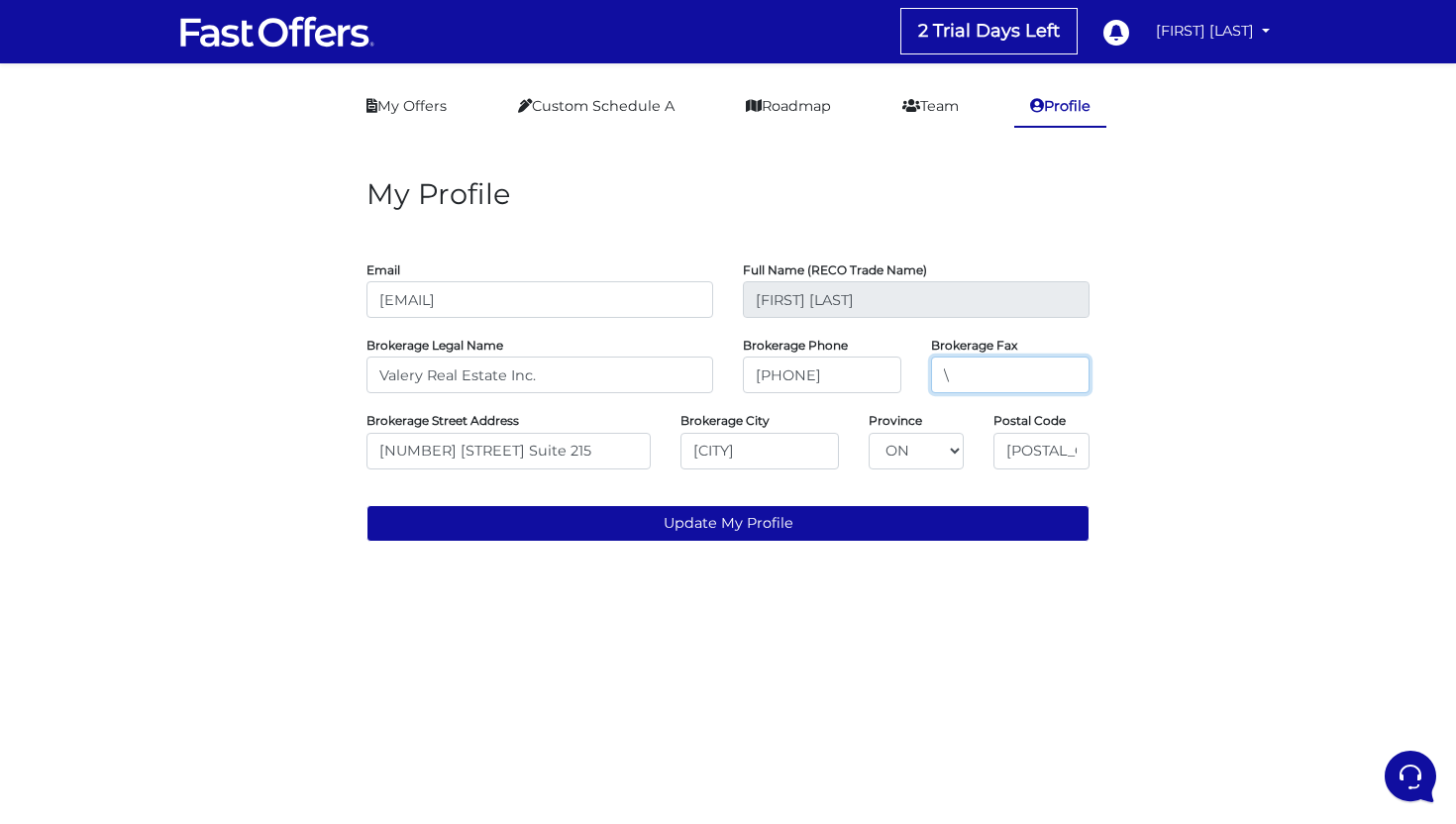 click on "\" at bounding box center (1010, 374) 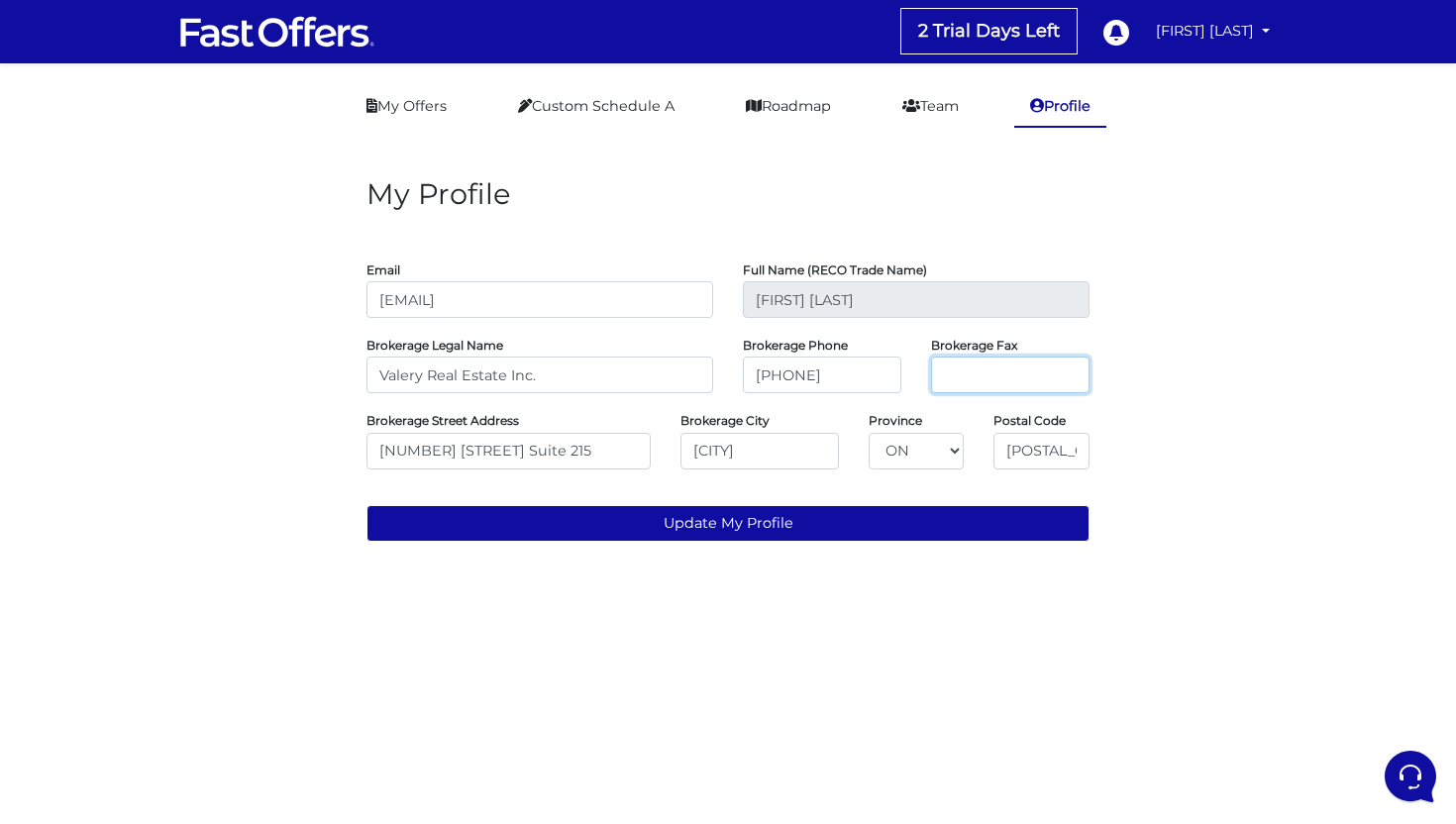 paste on "416-699-0825" 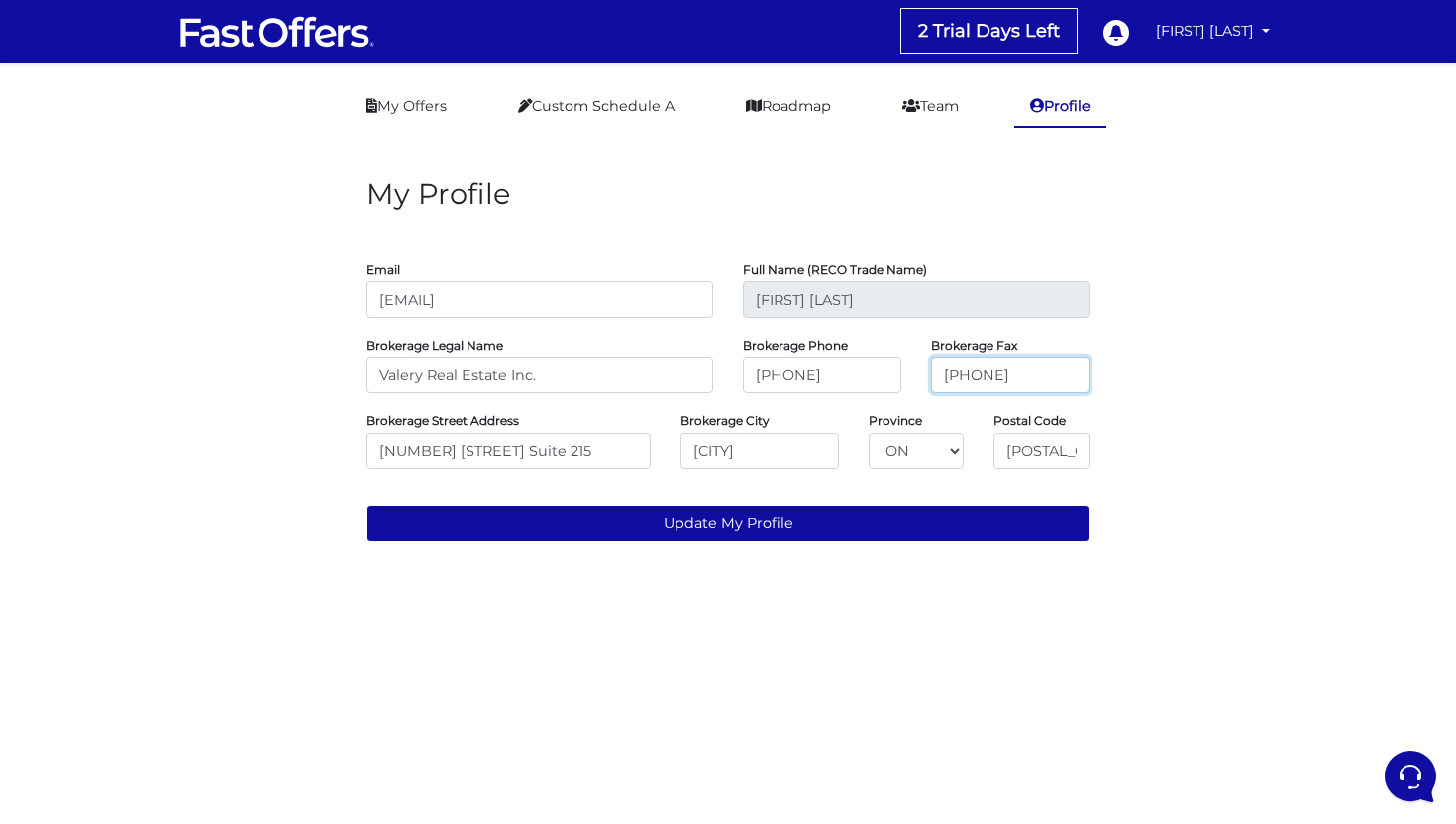 type on "416-699-0825" 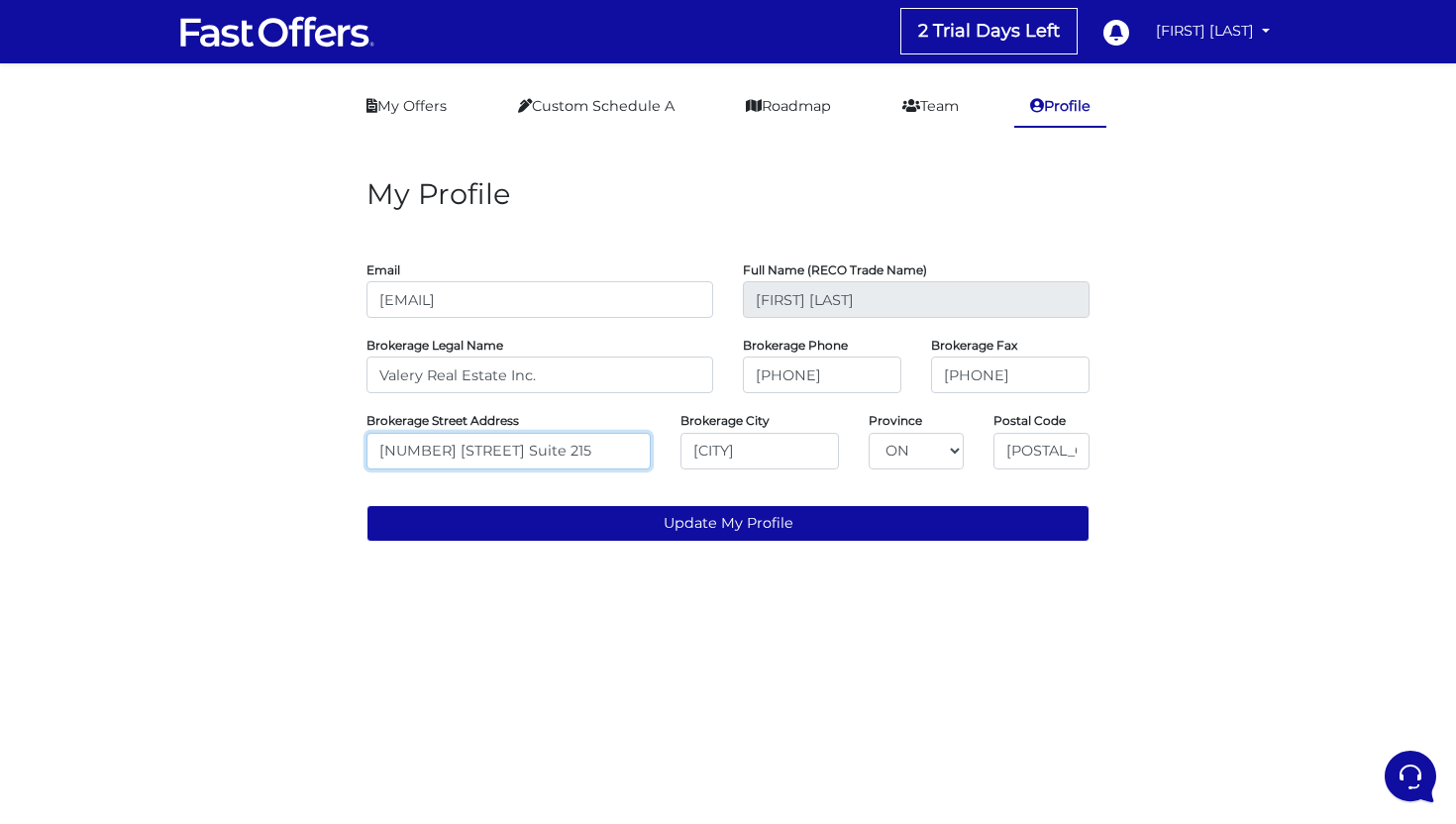 click on "1169 King St W Suite 215" at bounding box center (508, 451) 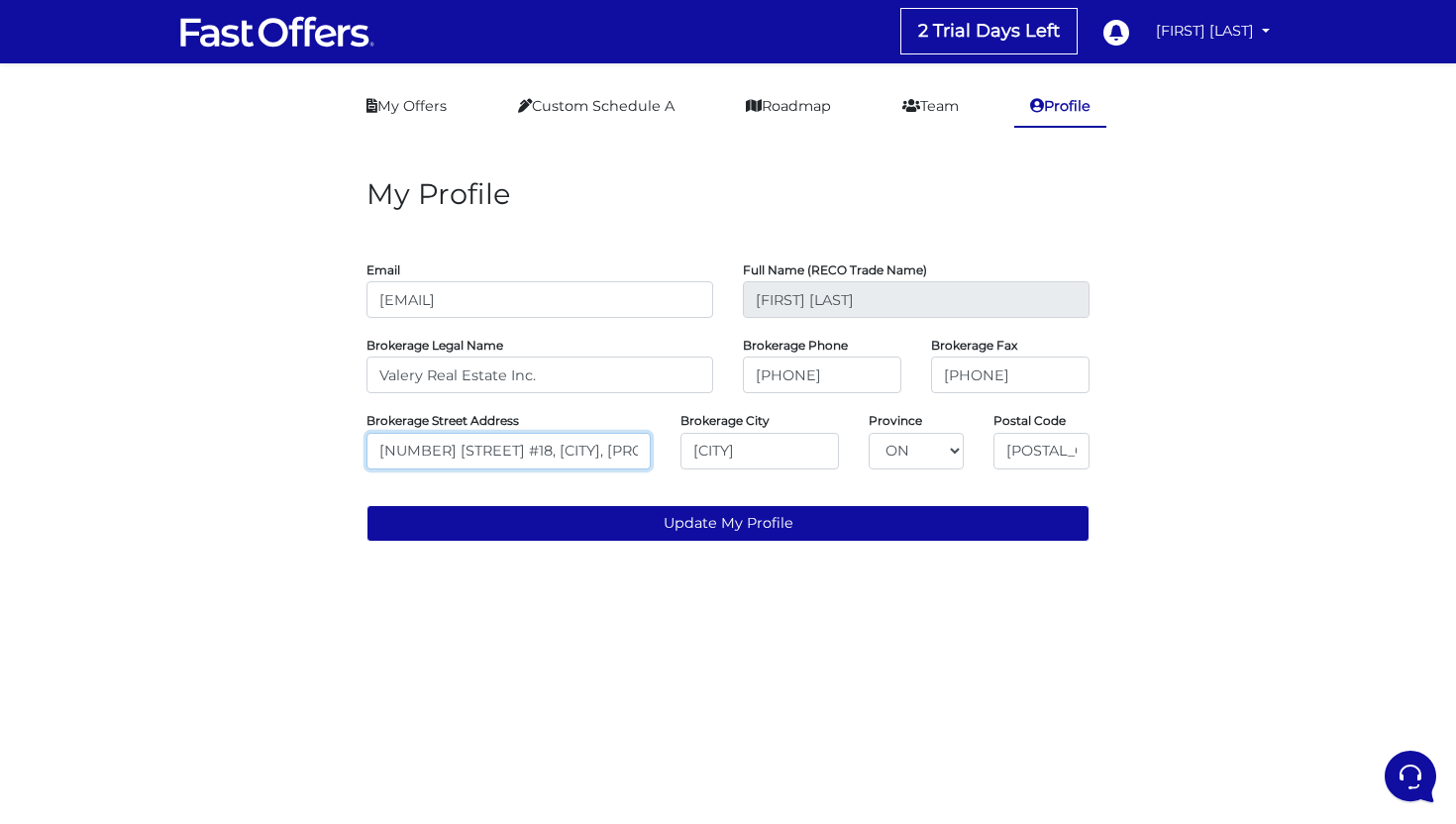 scroll, scrollTop: 0, scrollLeft: 54, axis: horizontal 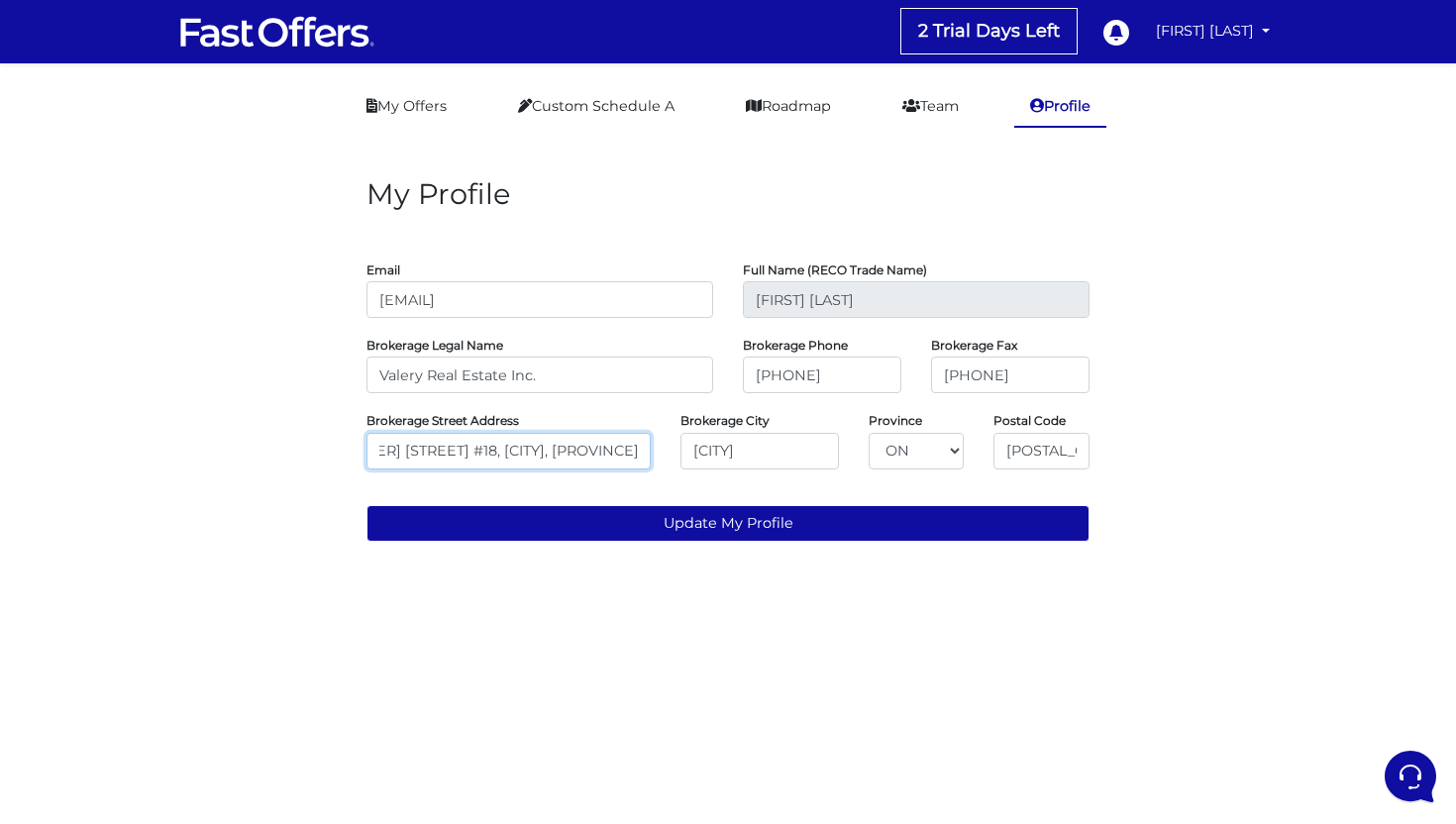drag, startPoint x: 583, startPoint y: 452, endPoint x: 738, endPoint y: 459, distance: 155.15798 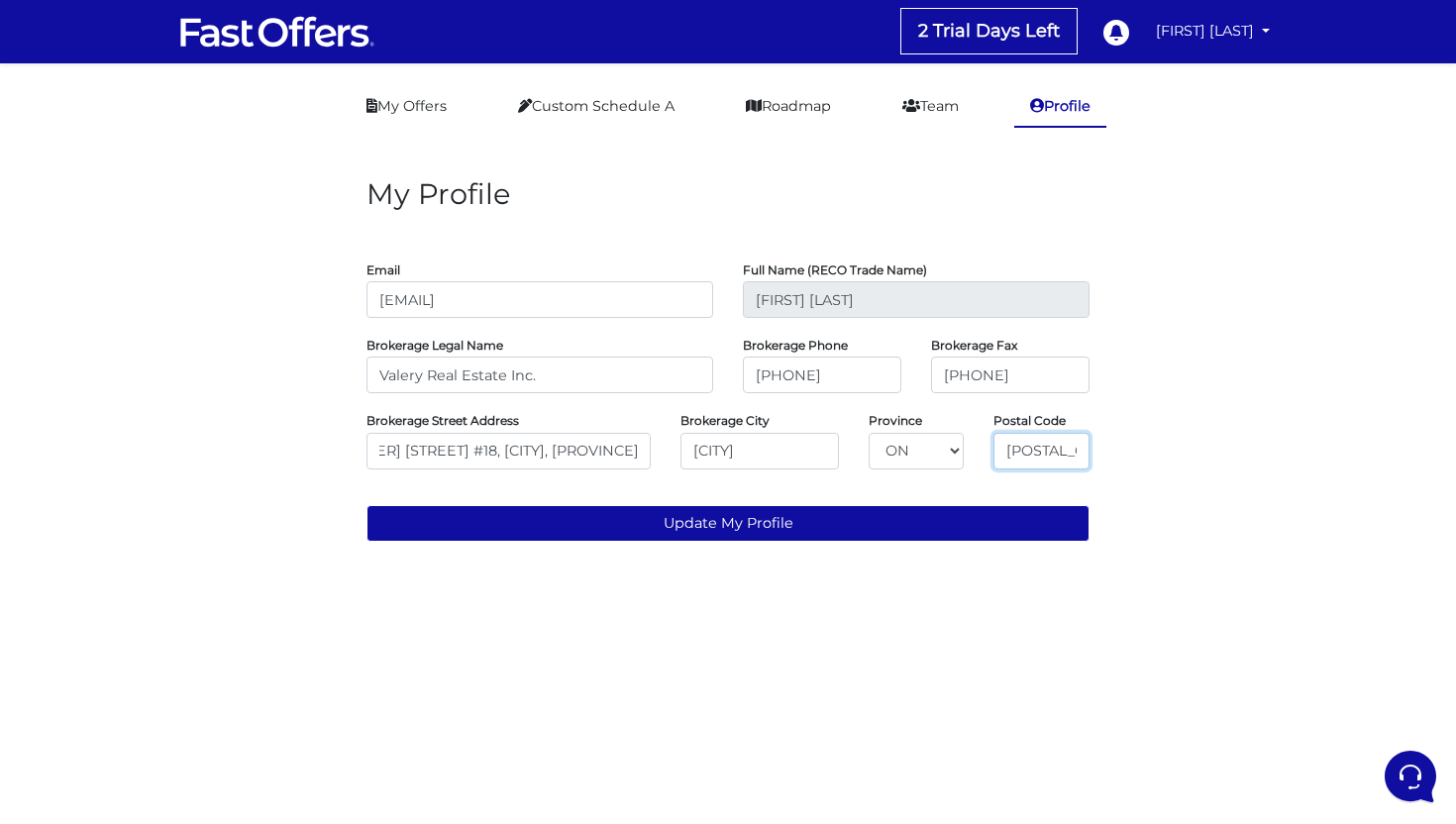 scroll, scrollTop: 0, scrollLeft: 0, axis: both 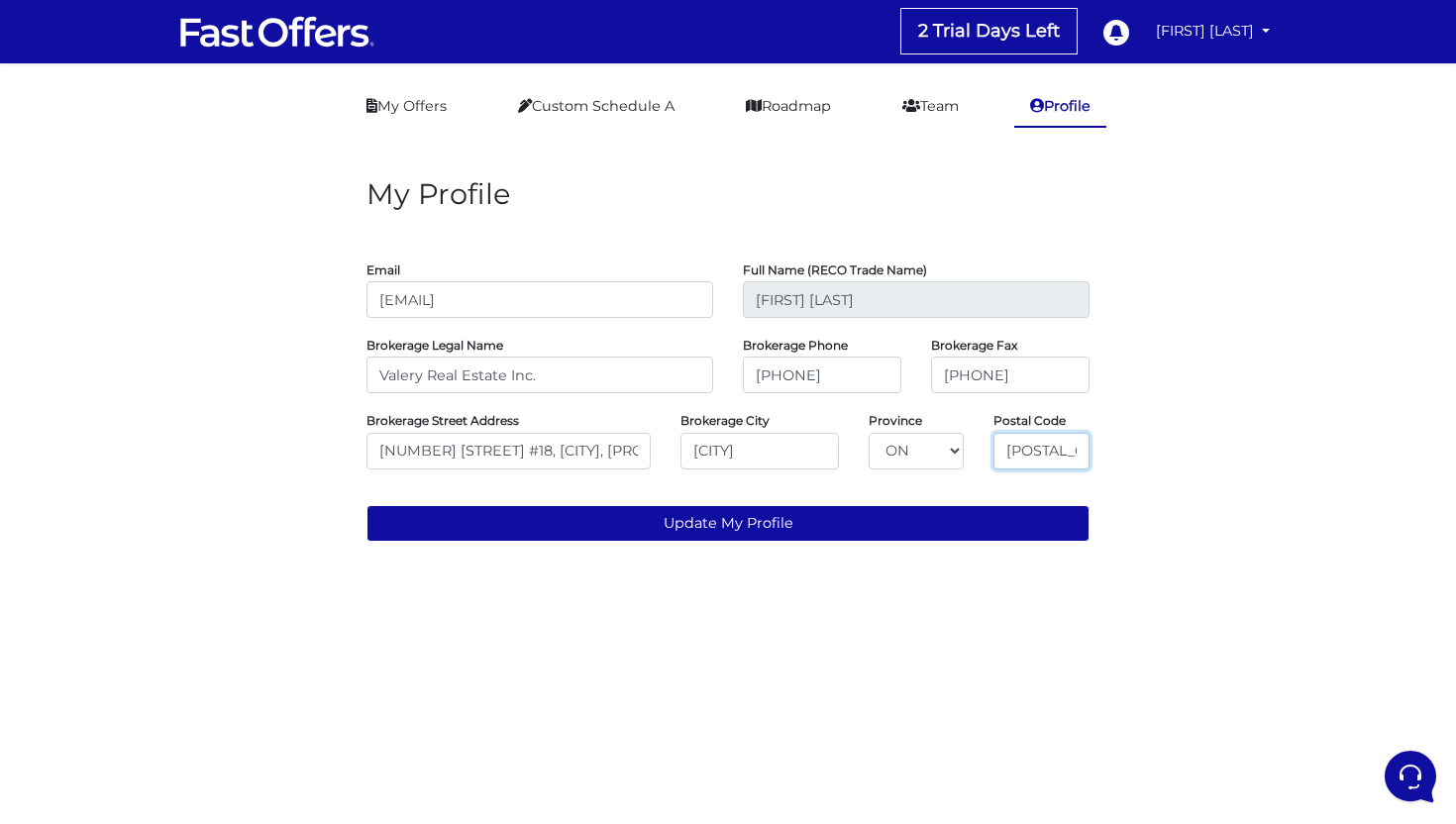 drag, startPoint x: 1075, startPoint y: 453, endPoint x: 910, endPoint y: 414, distance: 169.54645 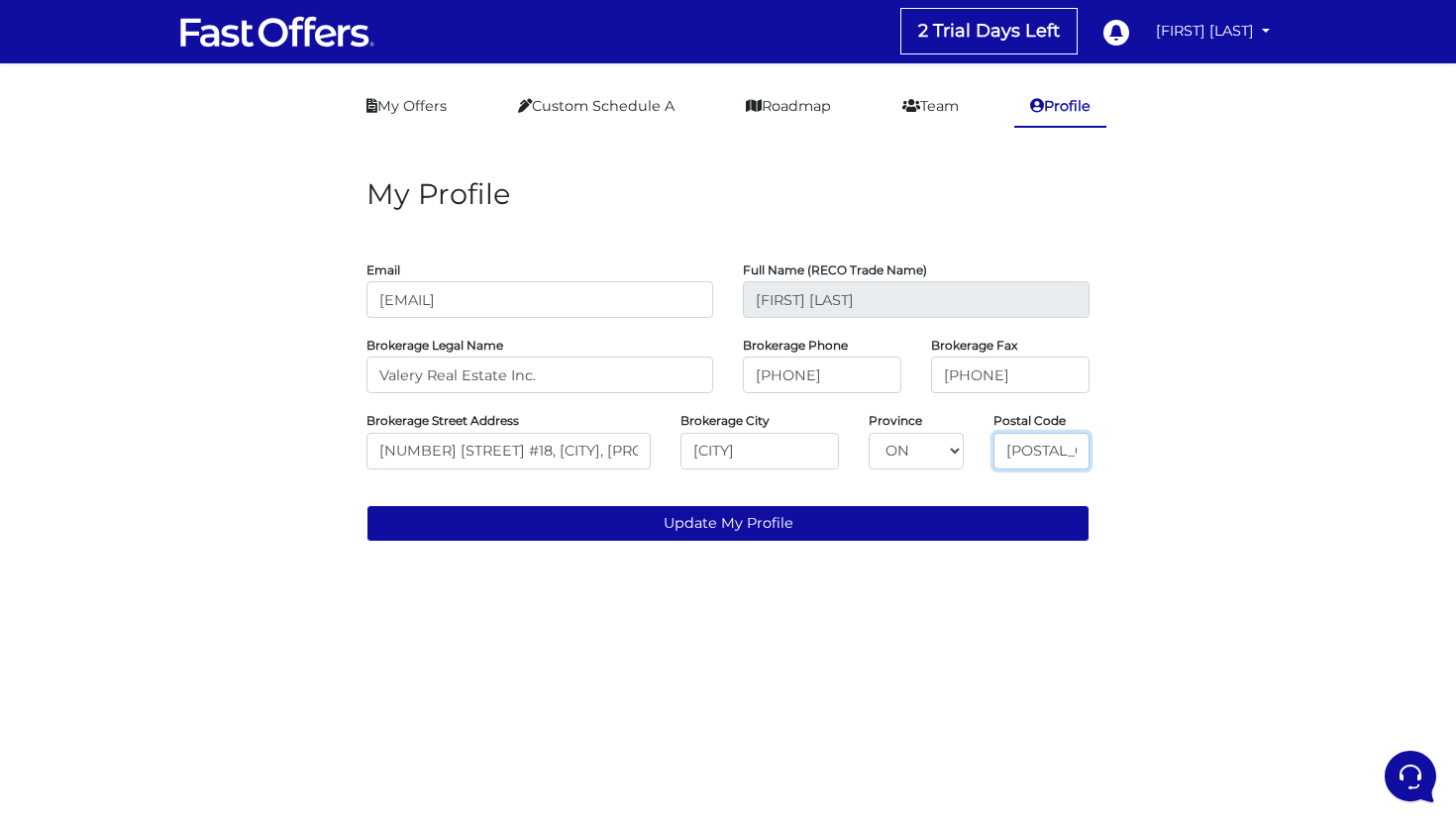 type on "L4K 3Z6" 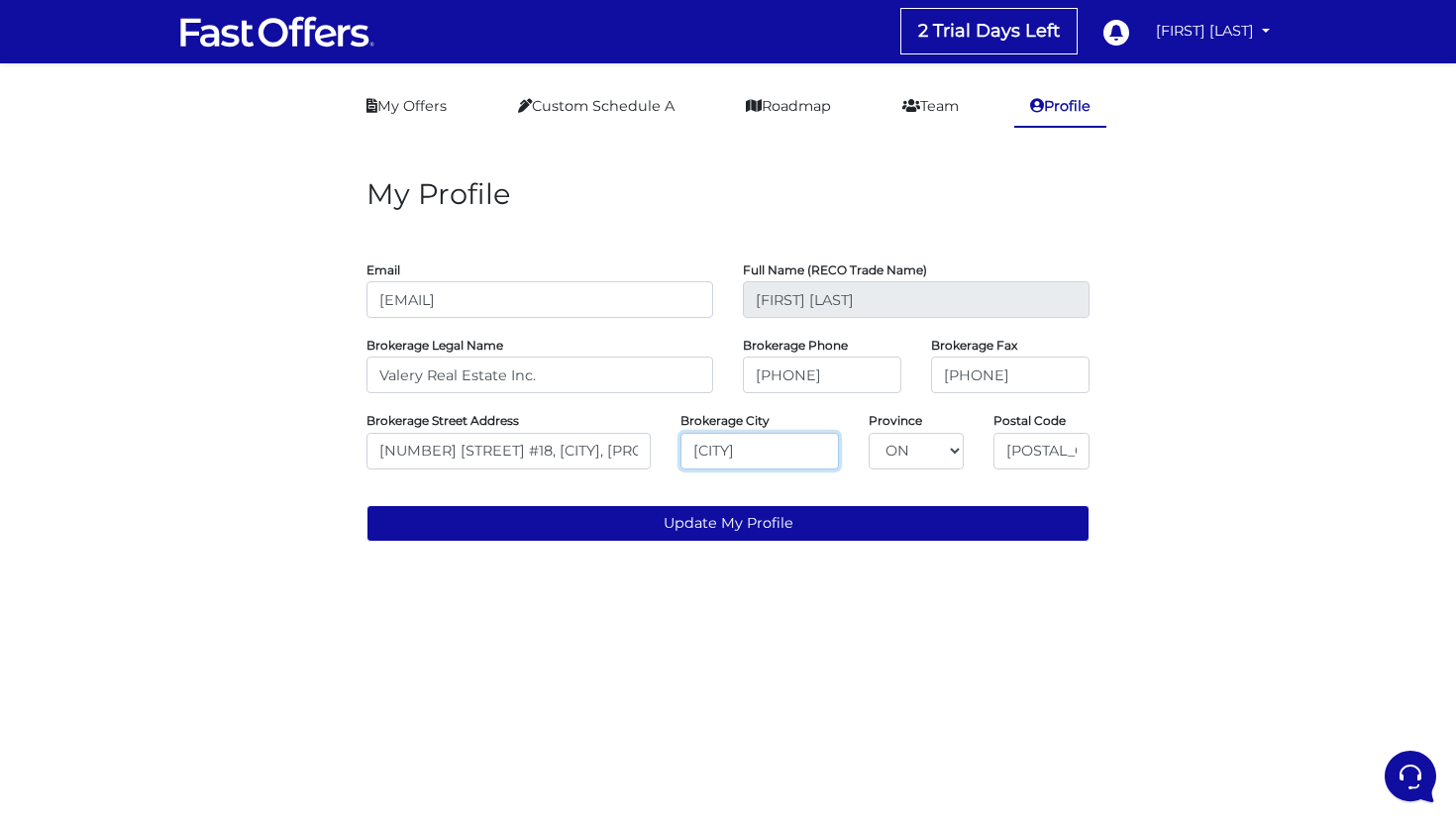 click on "Toronto" at bounding box center (760, 451) 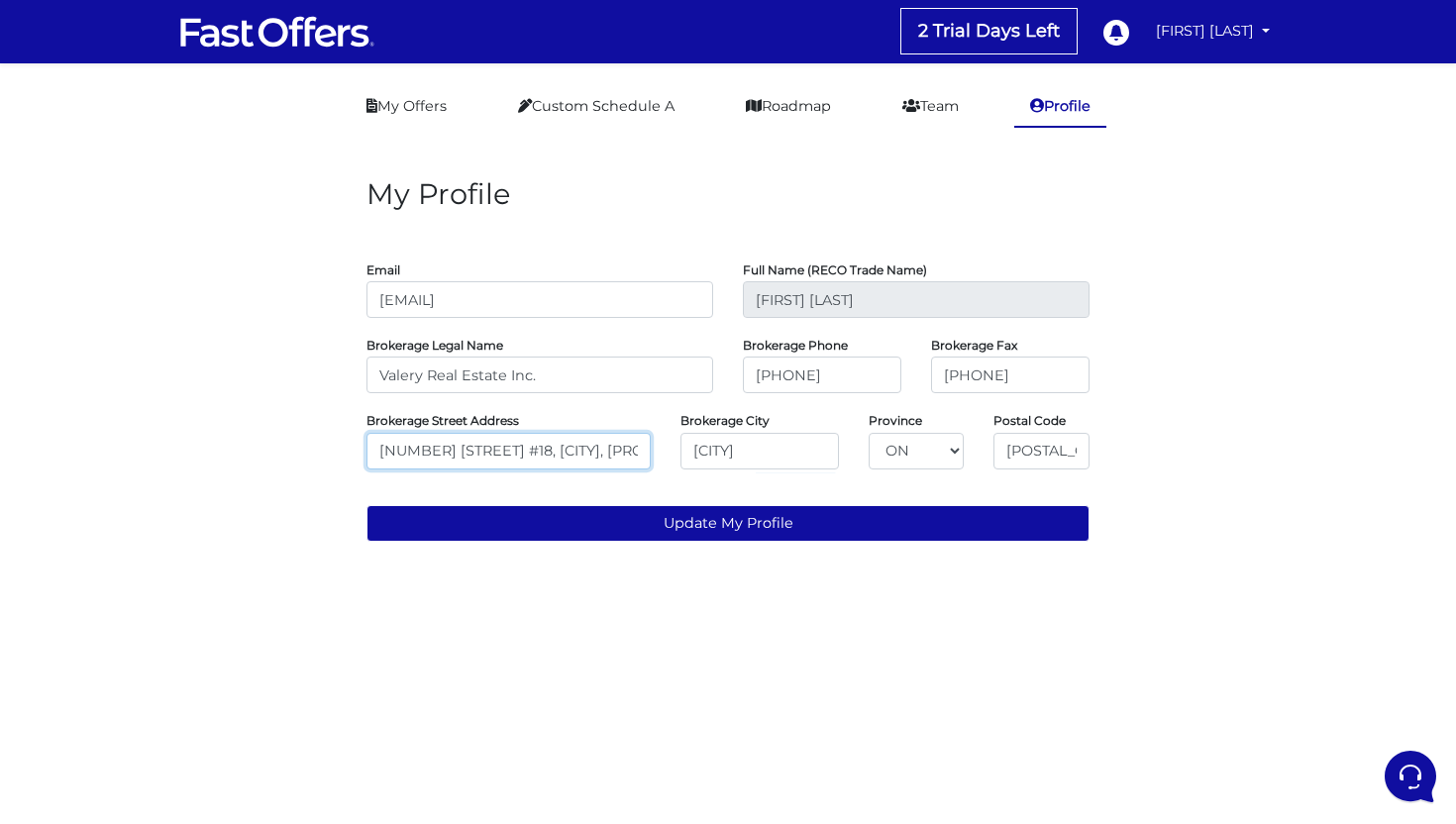 click on "390 Edgeley Blvd #18, Vaughan, ON L4K 3Z6" at bounding box center (508, 451) 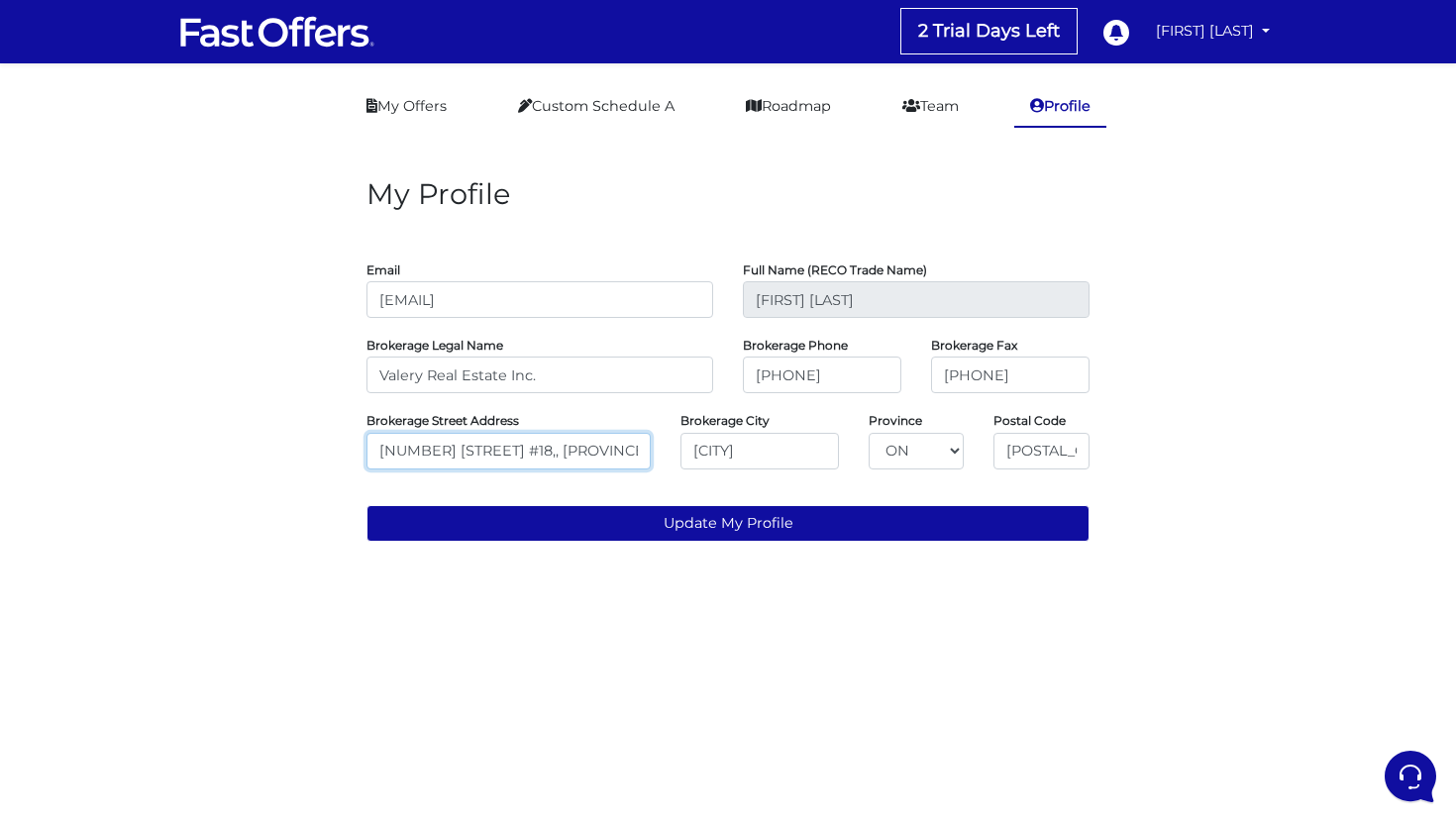 drag, startPoint x: 629, startPoint y: 458, endPoint x: 536, endPoint y: 455, distance: 93.04837 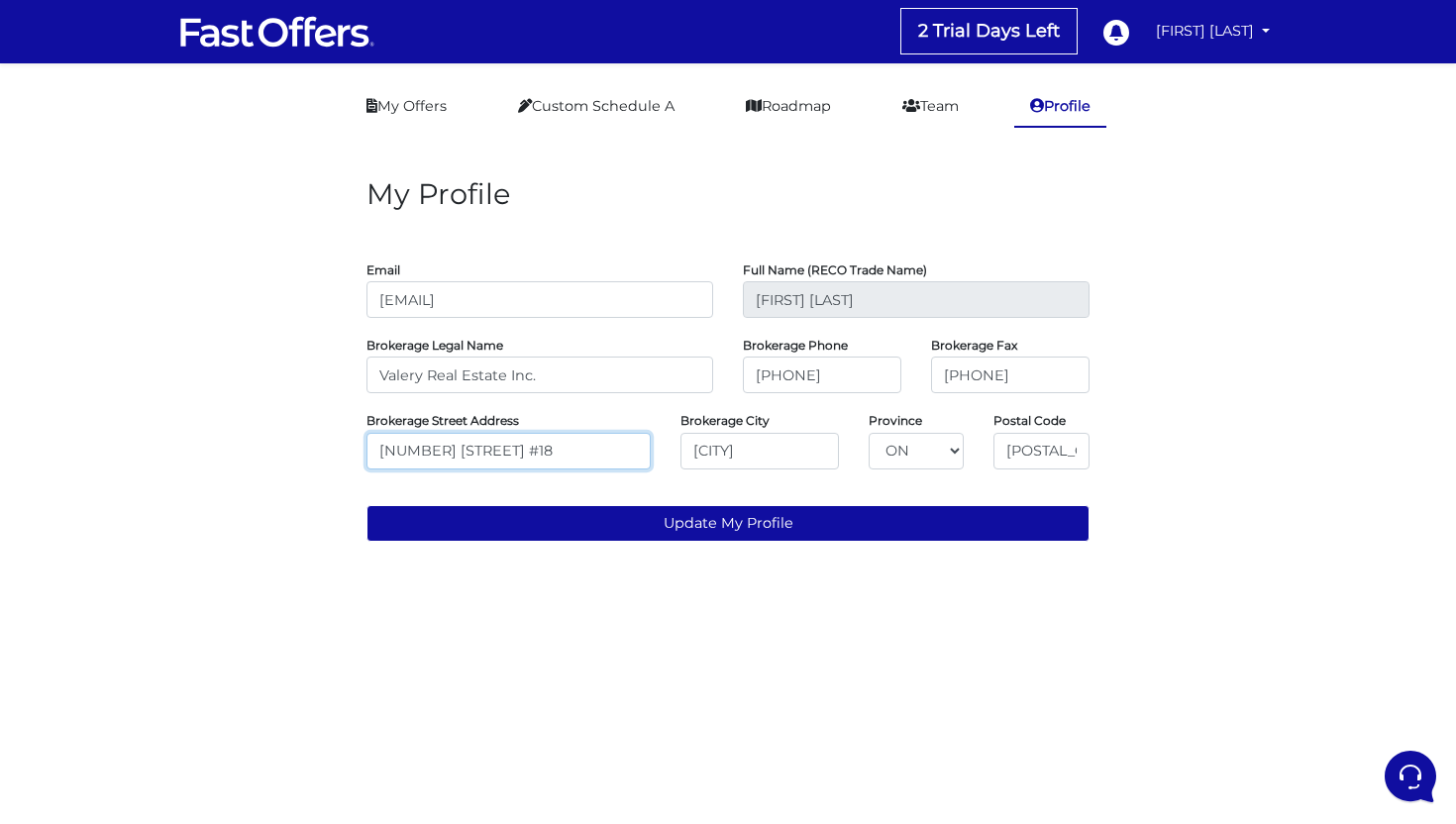 type on "390 Edgeley Blvd #18" 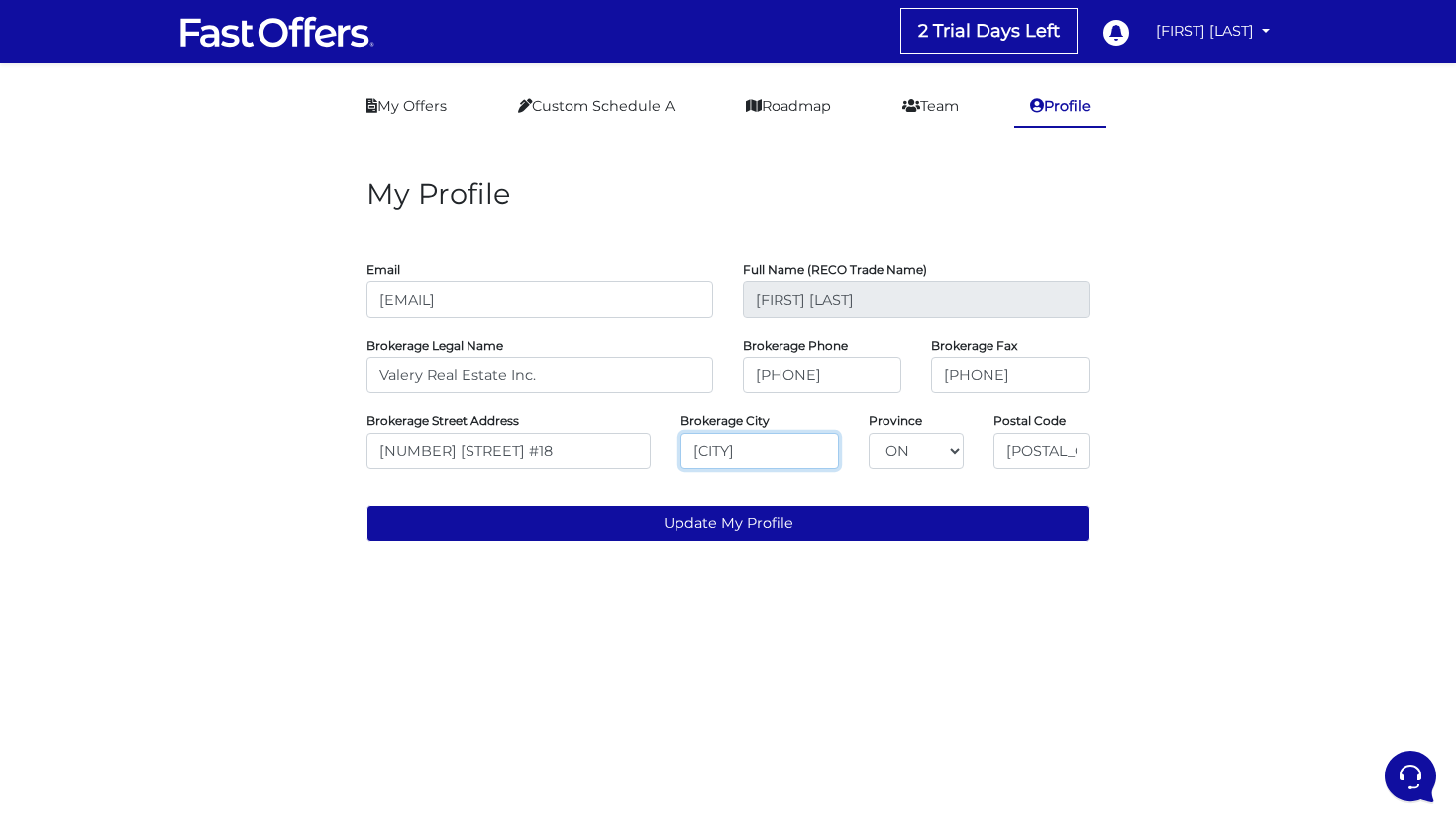drag, startPoint x: 797, startPoint y: 453, endPoint x: 616, endPoint y: 441, distance: 181.39735 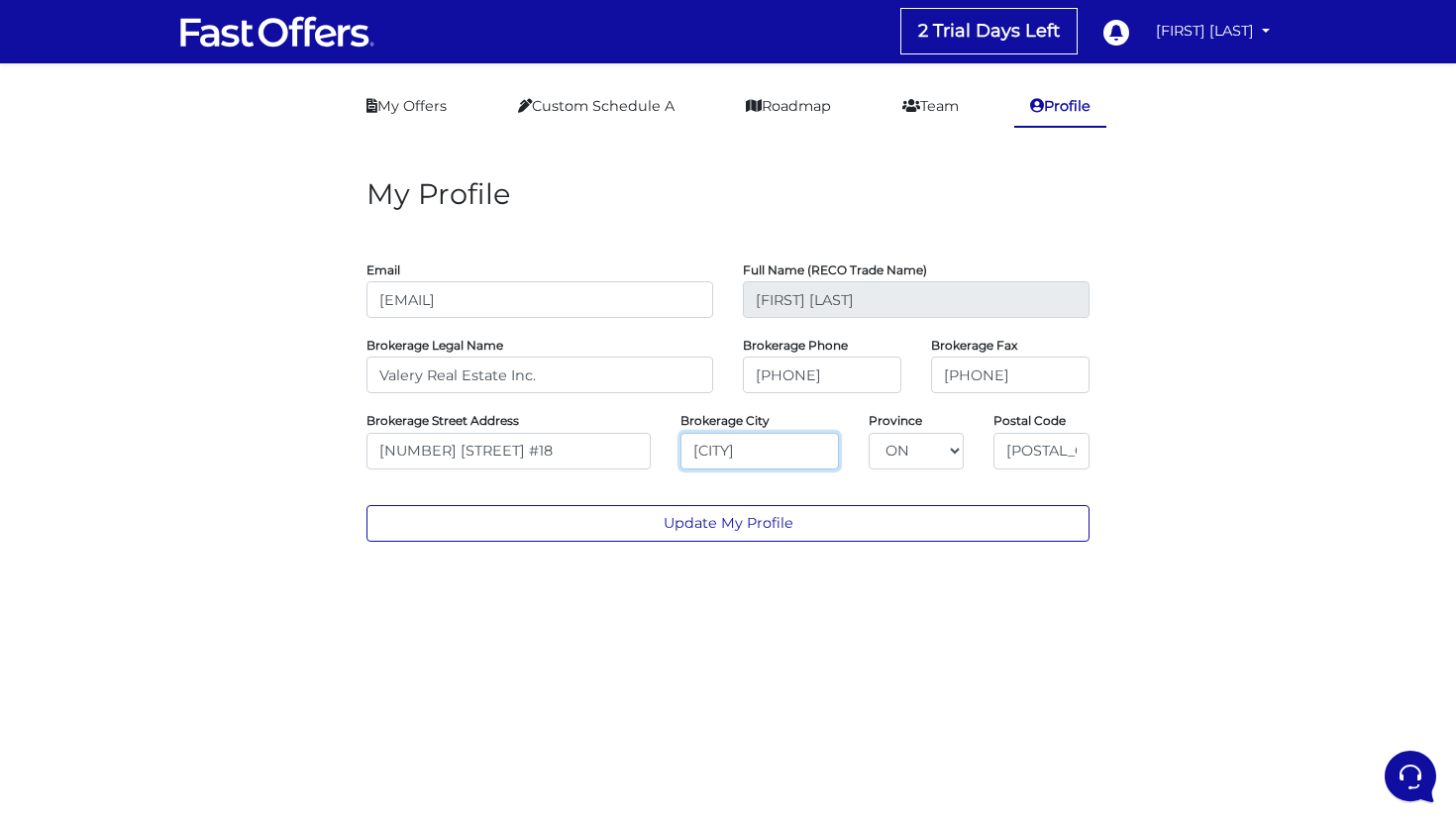 type on "Vaughan" 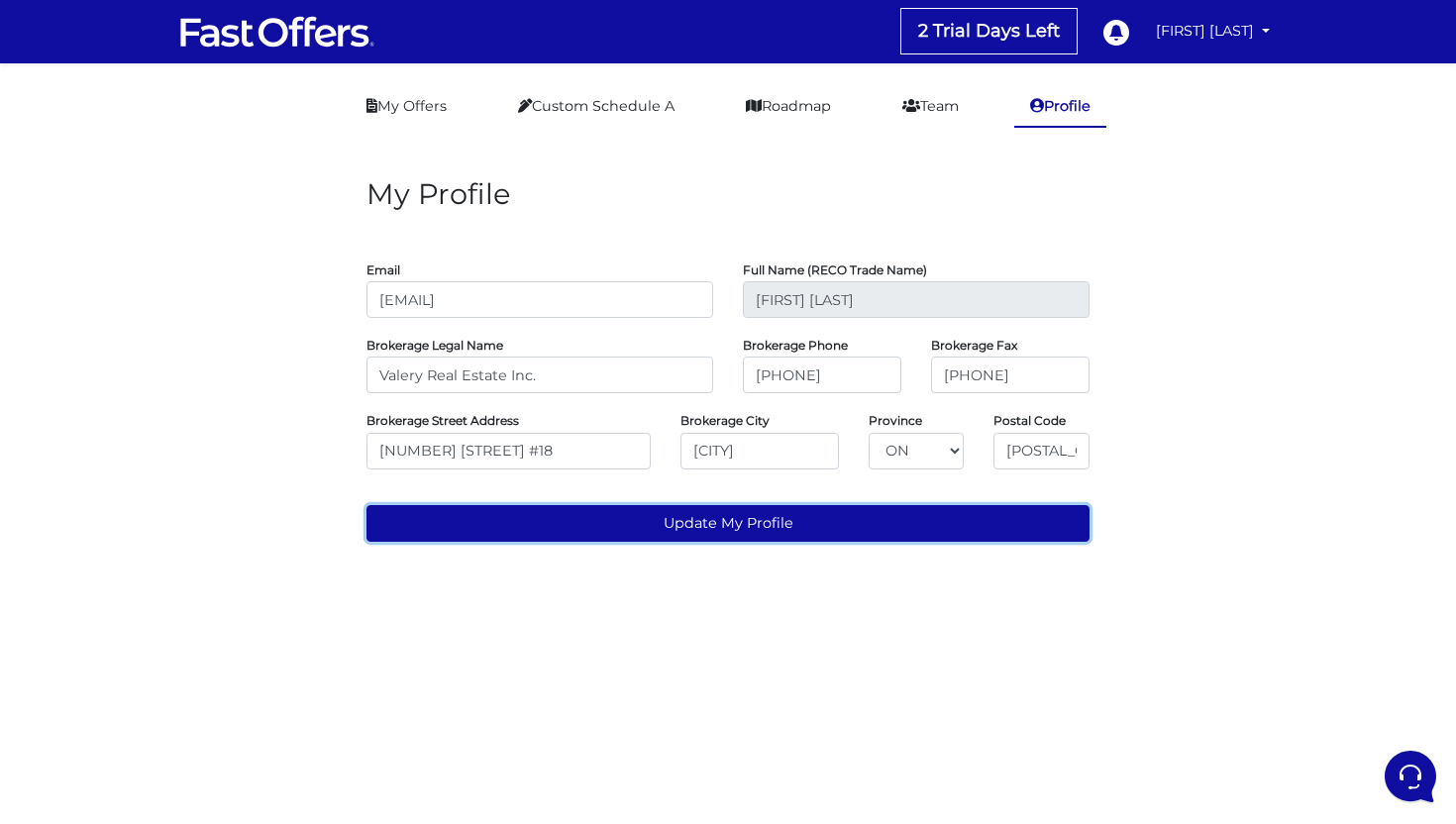 click on "Update My Profile" at bounding box center [728, 523] 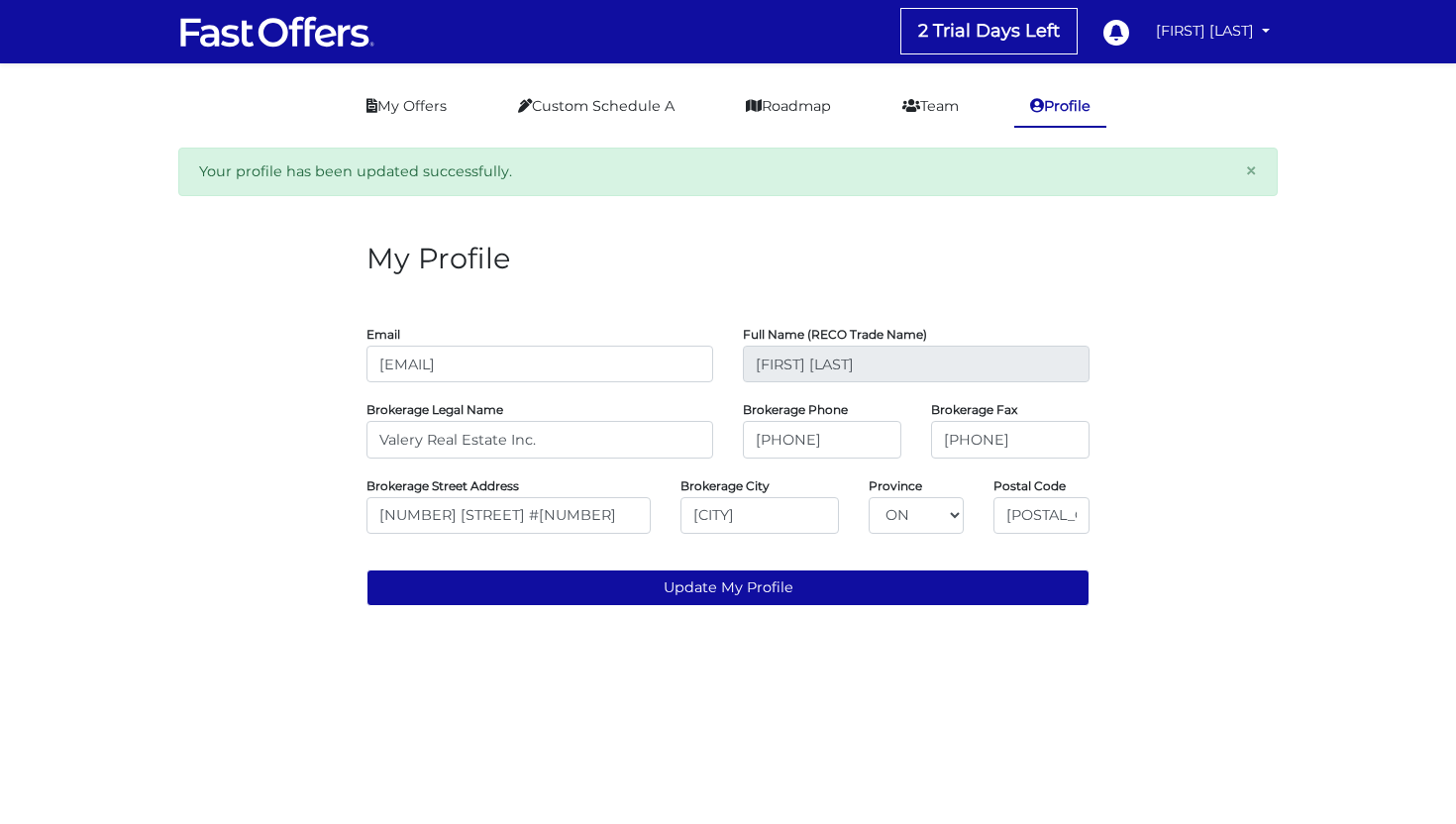 scroll, scrollTop: 0, scrollLeft: 0, axis: both 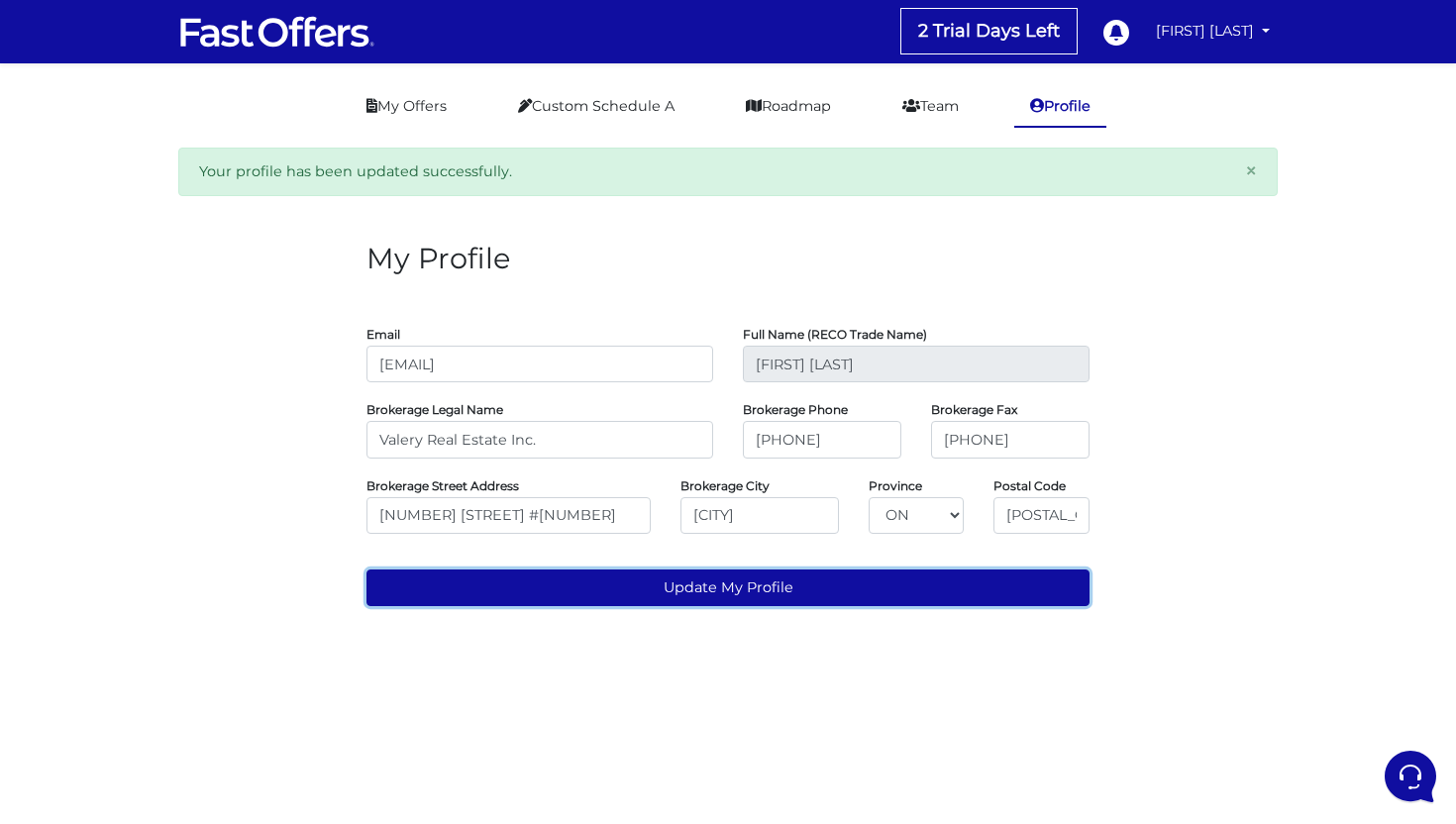 click on "Update My Profile" at bounding box center [728, 587] 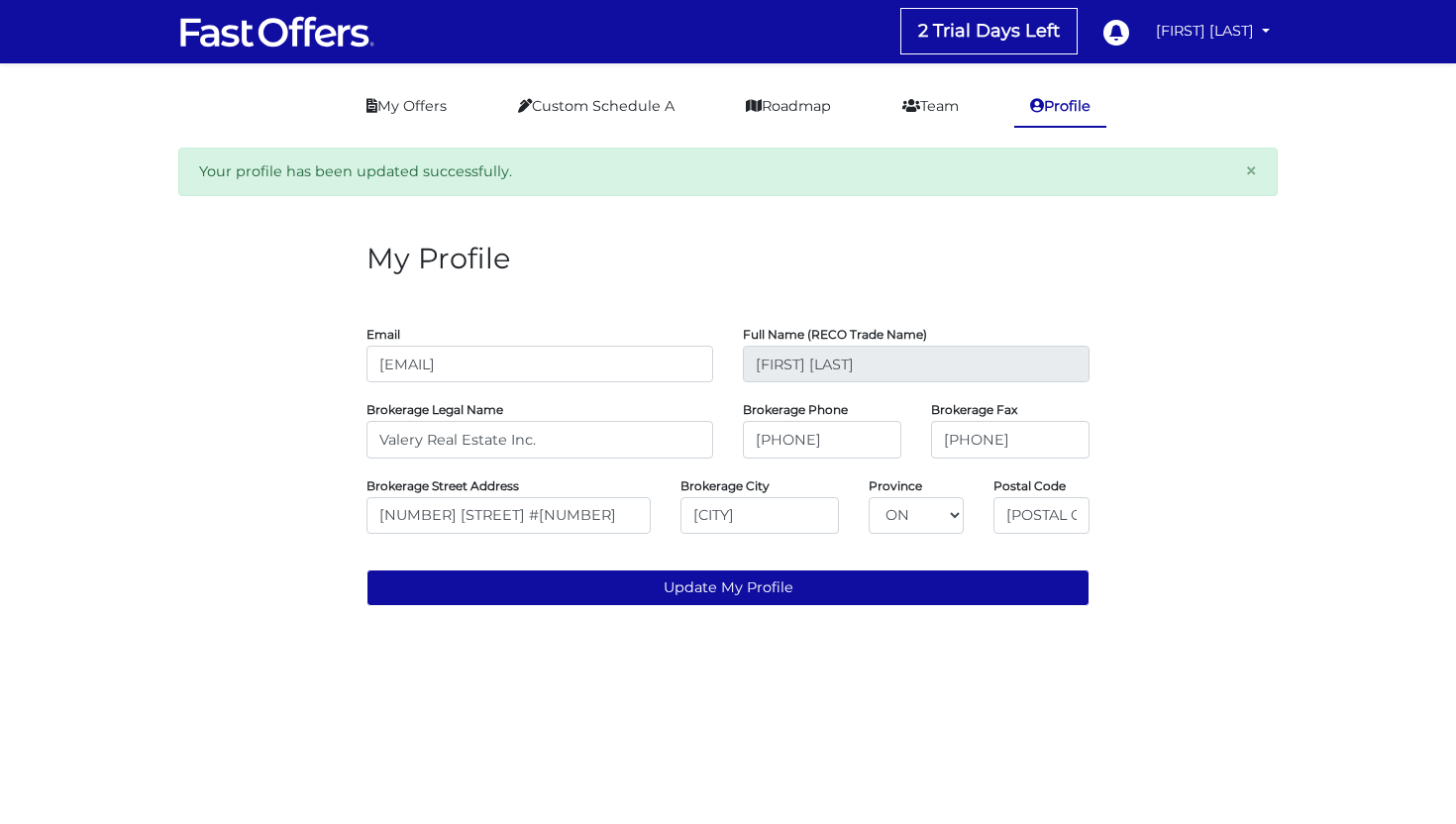 scroll, scrollTop: 0, scrollLeft: 0, axis: both 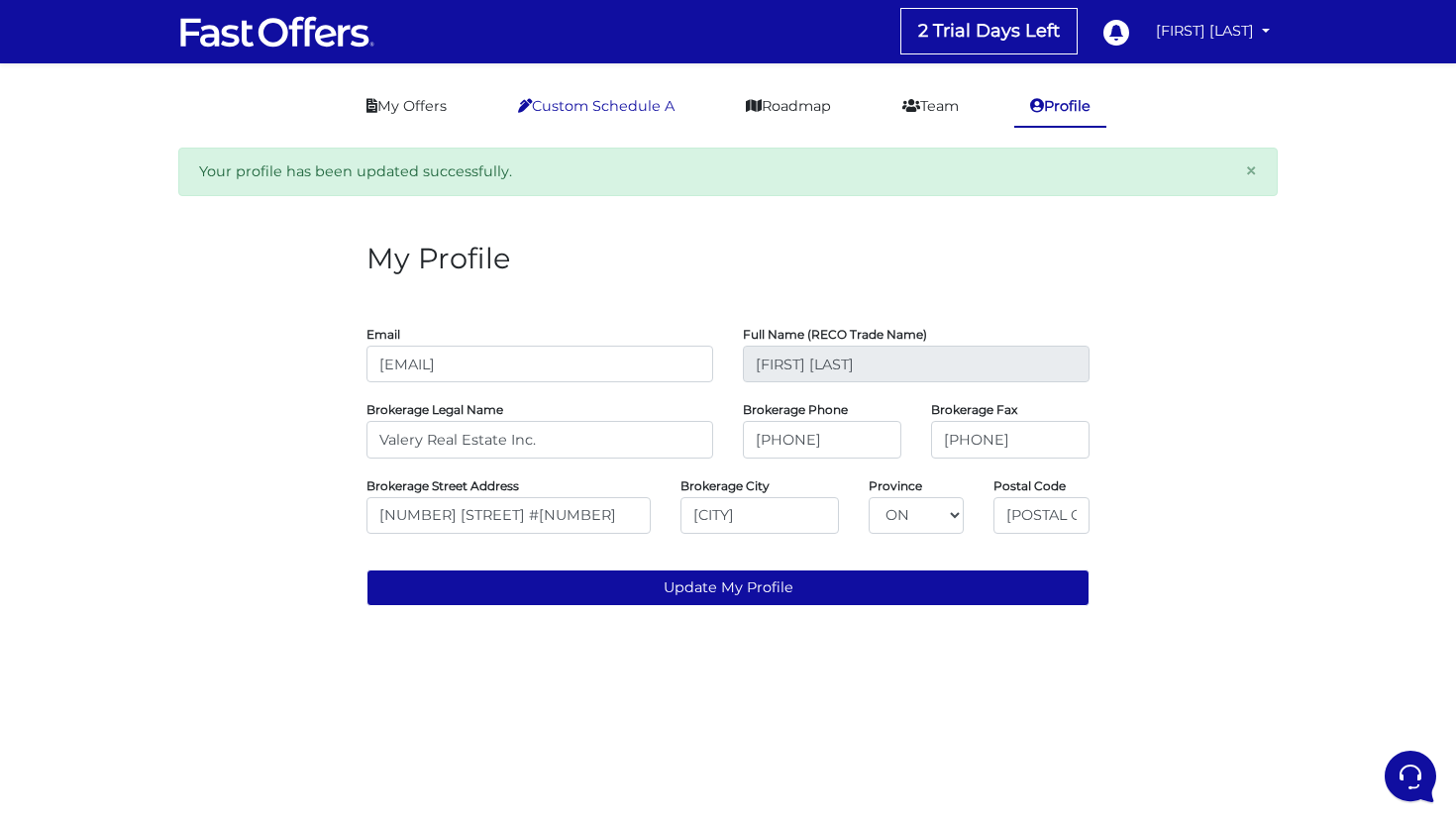 click on "Custom Schedule A" at bounding box center [596, 106] 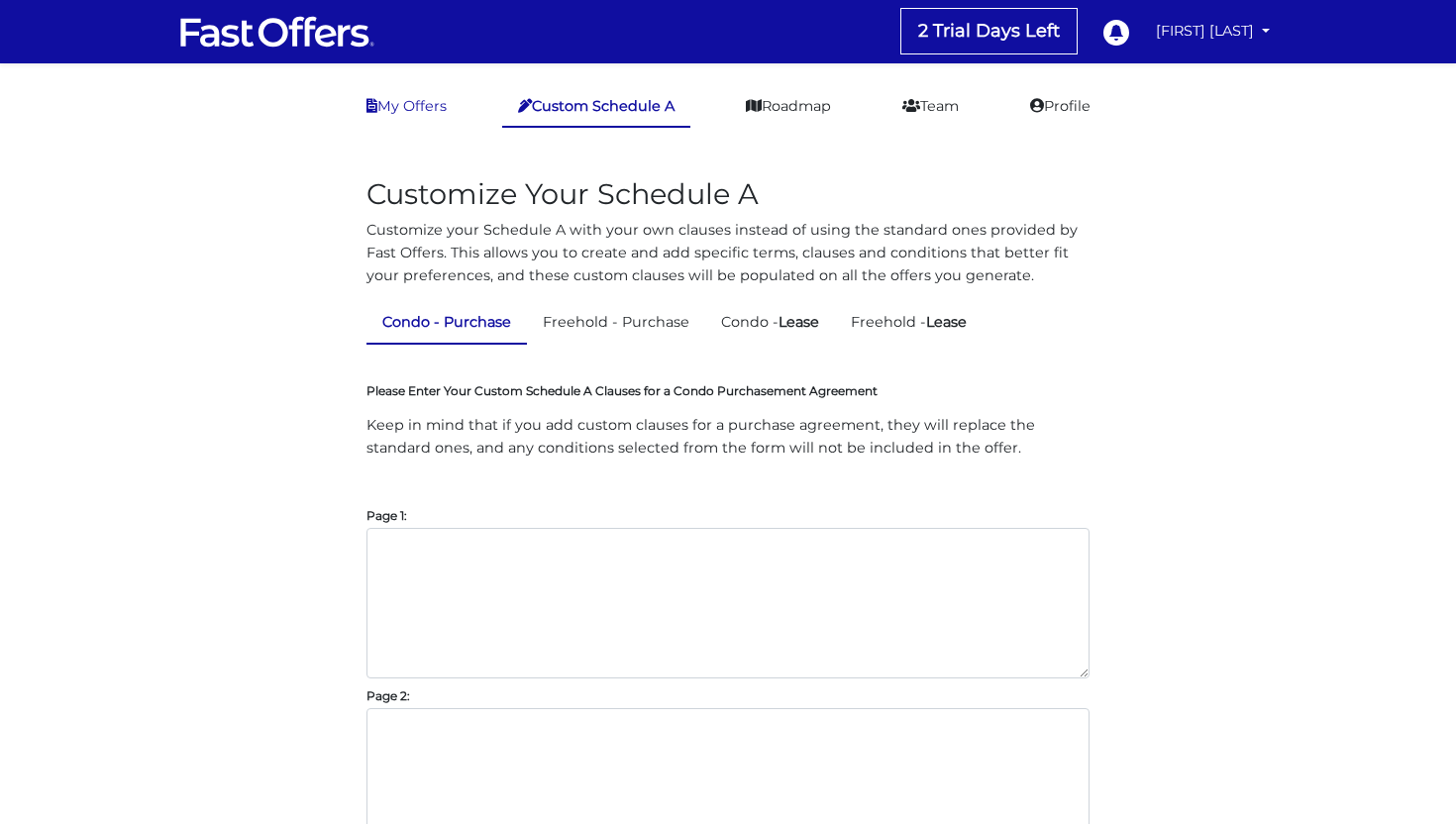 scroll, scrollTop: 0, scrollLeft: 0, axis: both 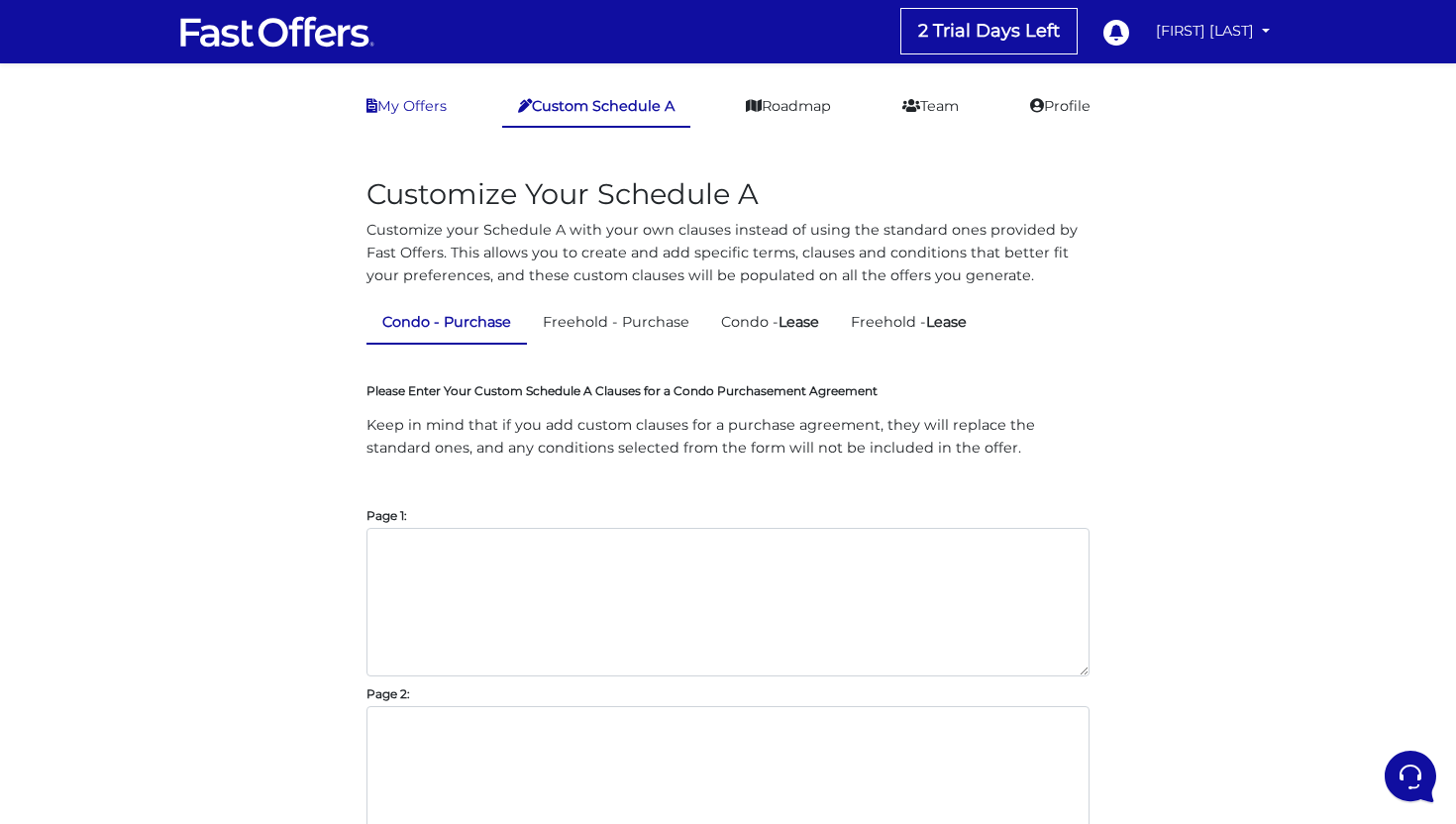 click on "My Offers" at bounding box center (406, 106) 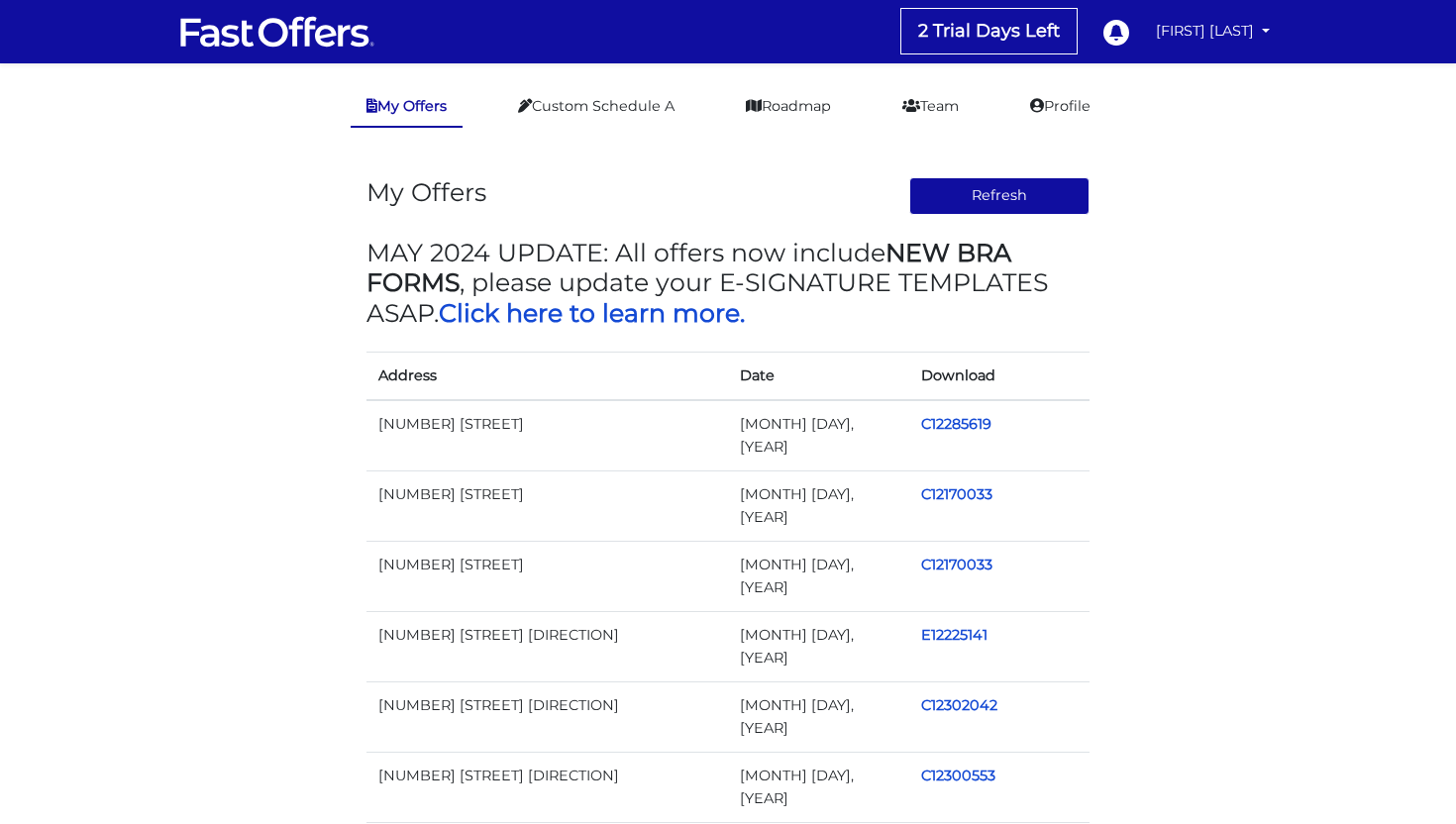 scroll, scrollTop: 0, scrollLeft: 0, axis: both 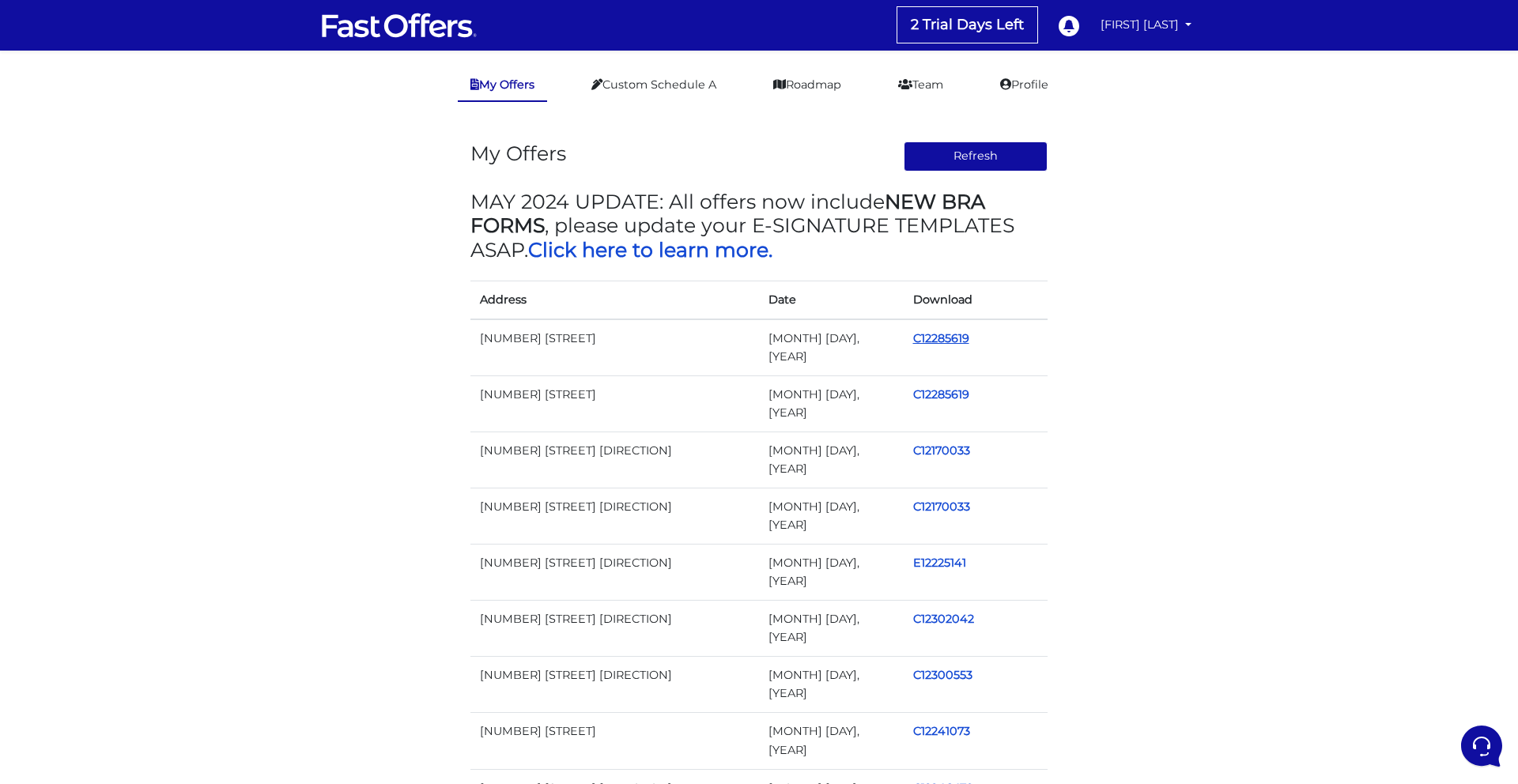 click on "C12285619" at bounding box center [941, 338] 